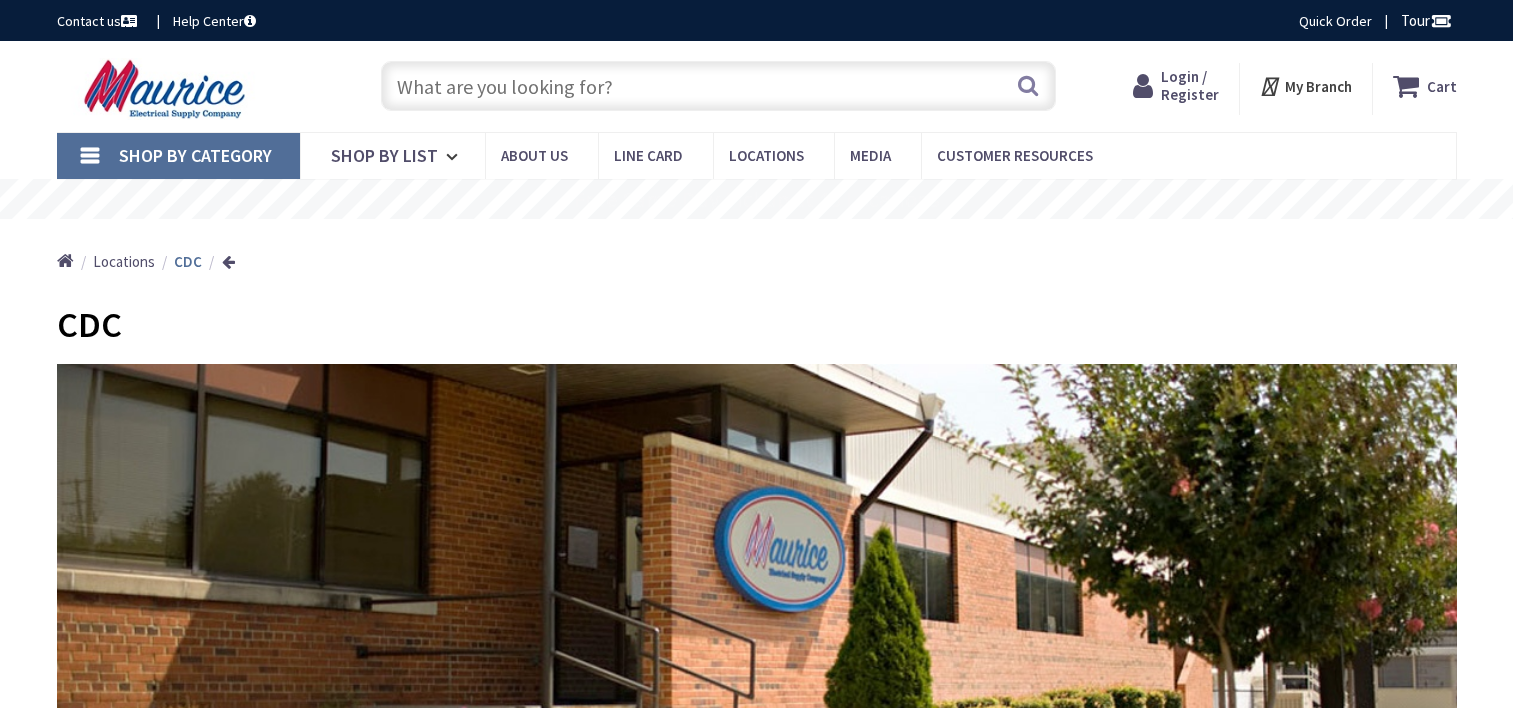 scroll, scrollTop: 0, scrollLeft: 0, axis: both 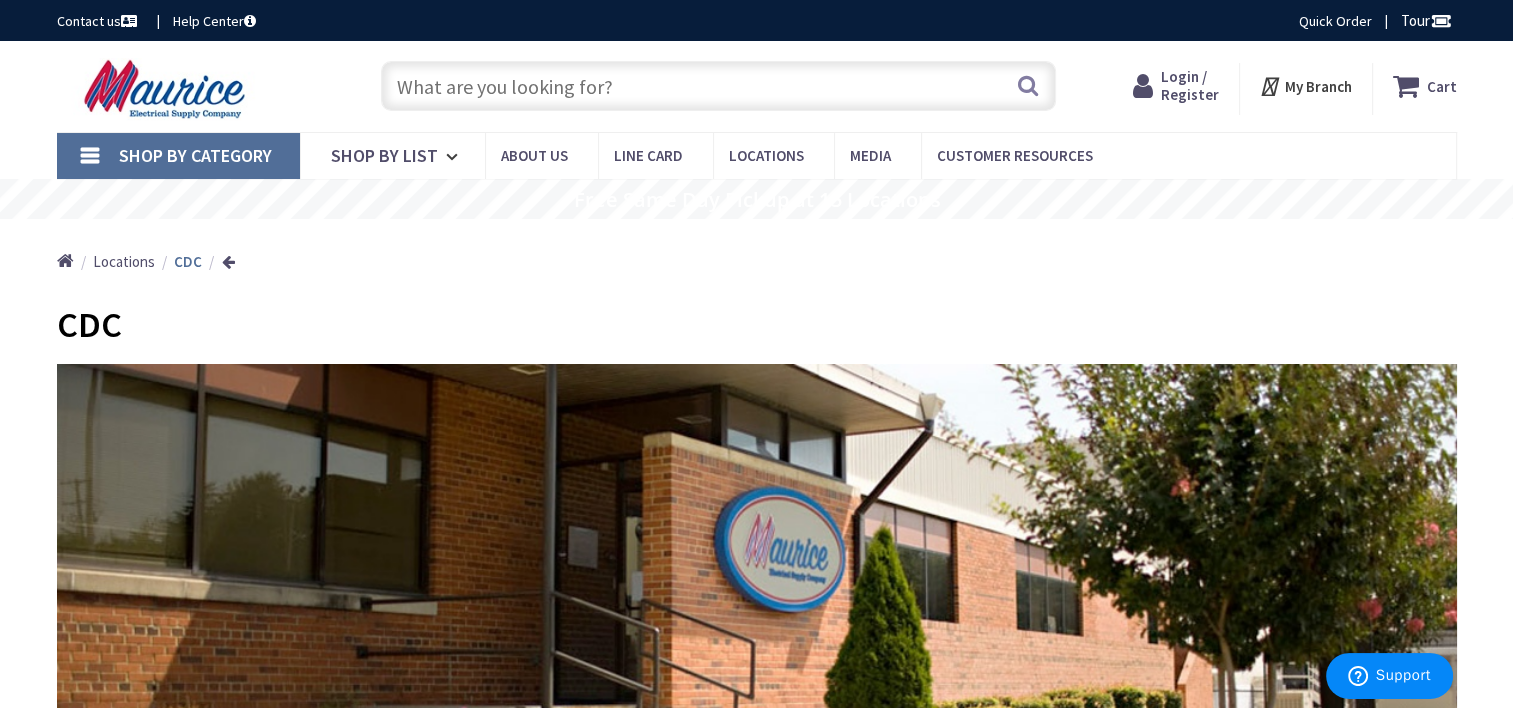 click on "Login / Register" at bounding box center [1190, 85] 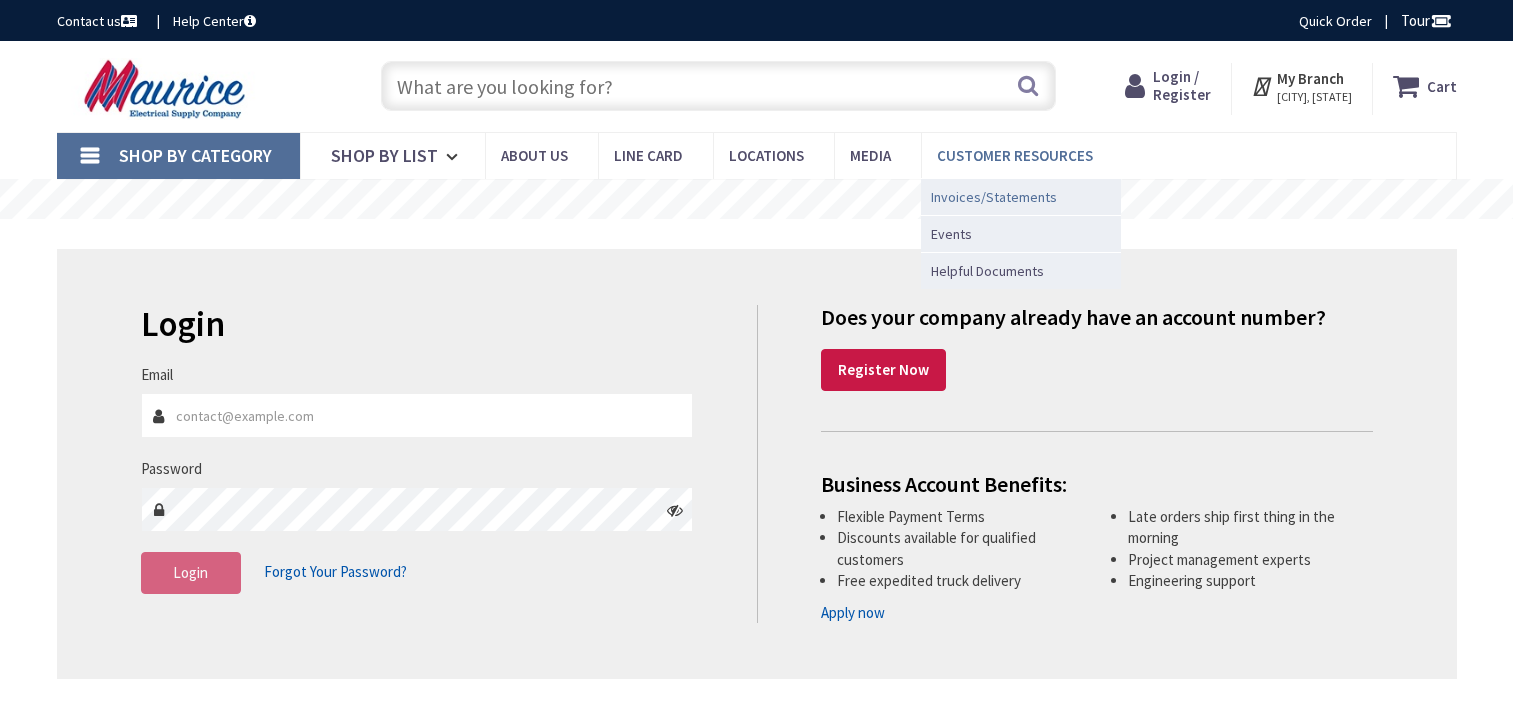 scroll, scrollTop: 0, scrollLeft: 0, axis: both 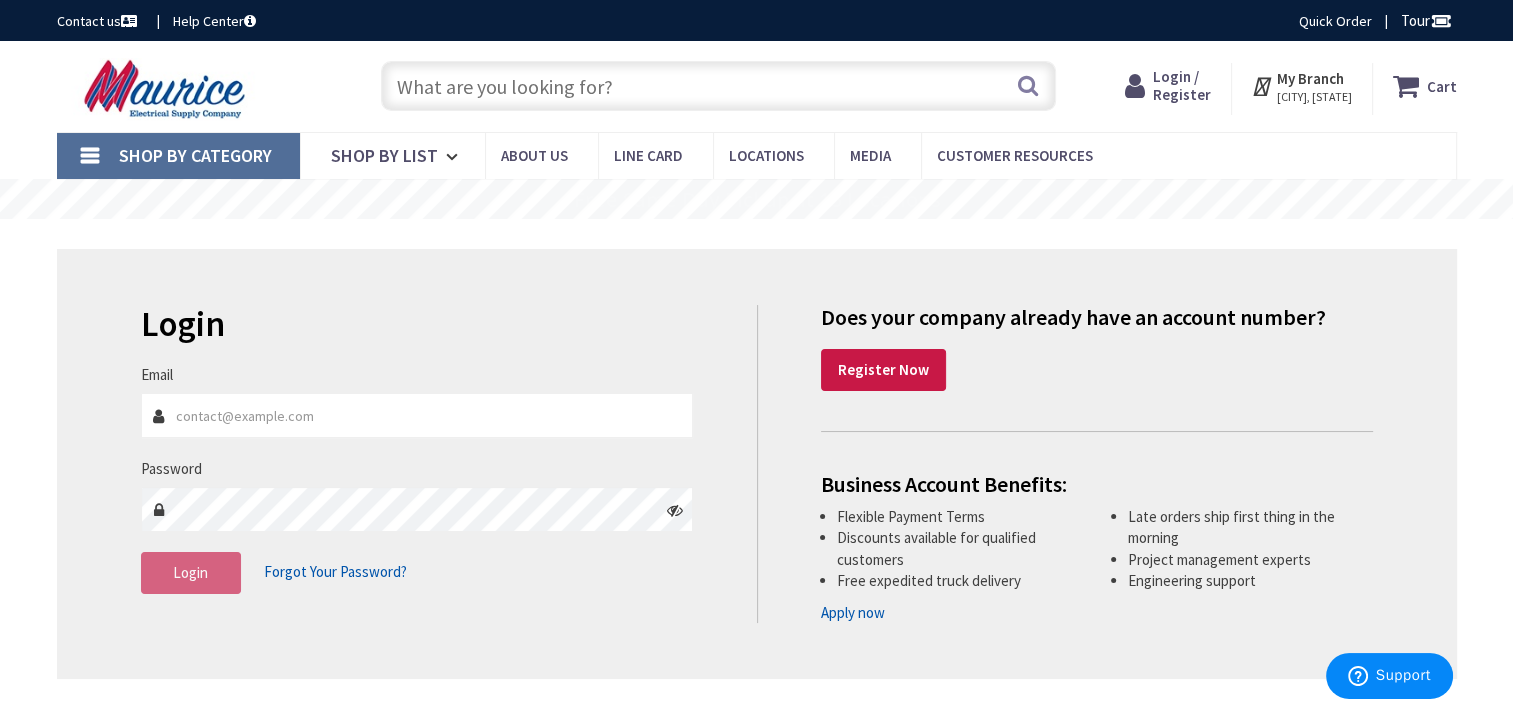 click on "Email" at bounding box center [417, 415] 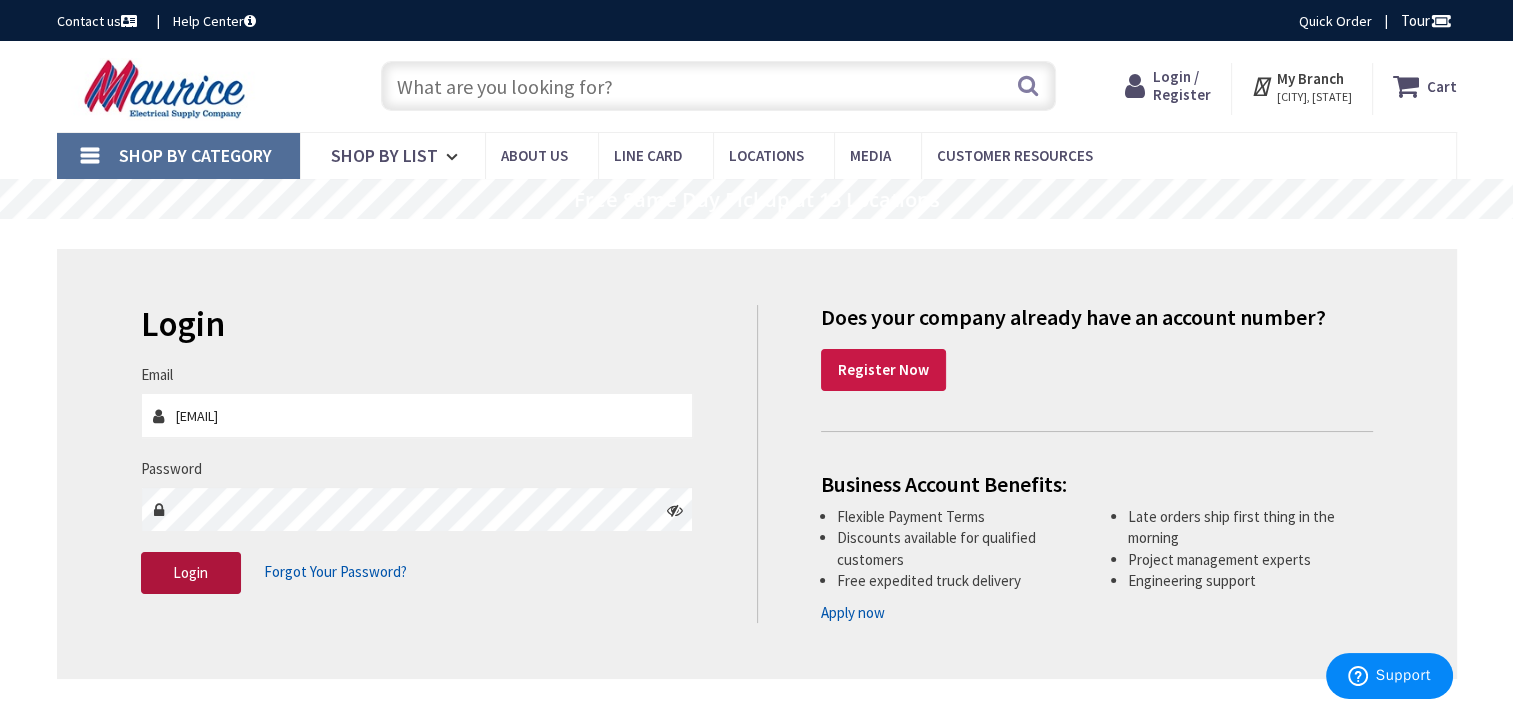 click on "Login" at bounding box center (190, 572) 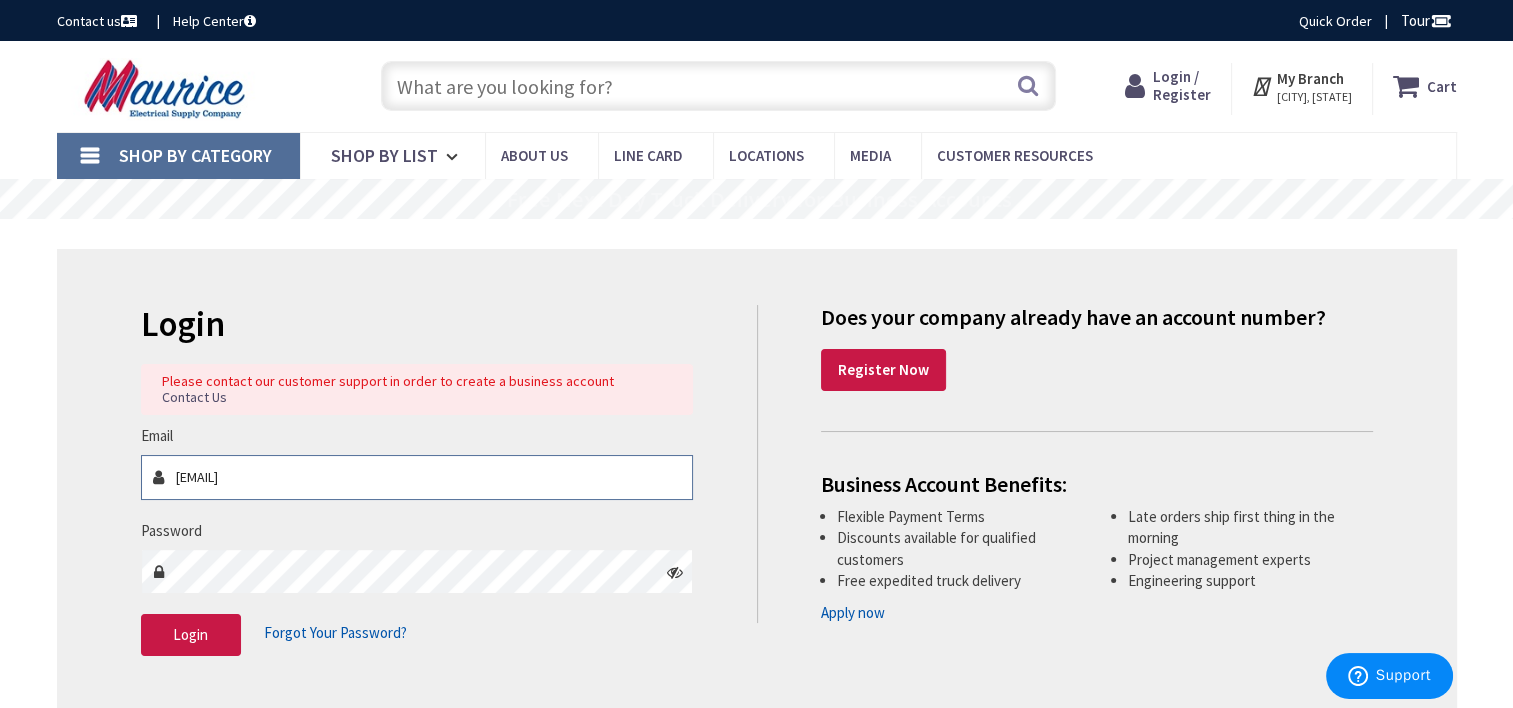 click on "deluxelectriuc@comcast.net" at bounding box center (417, 477) 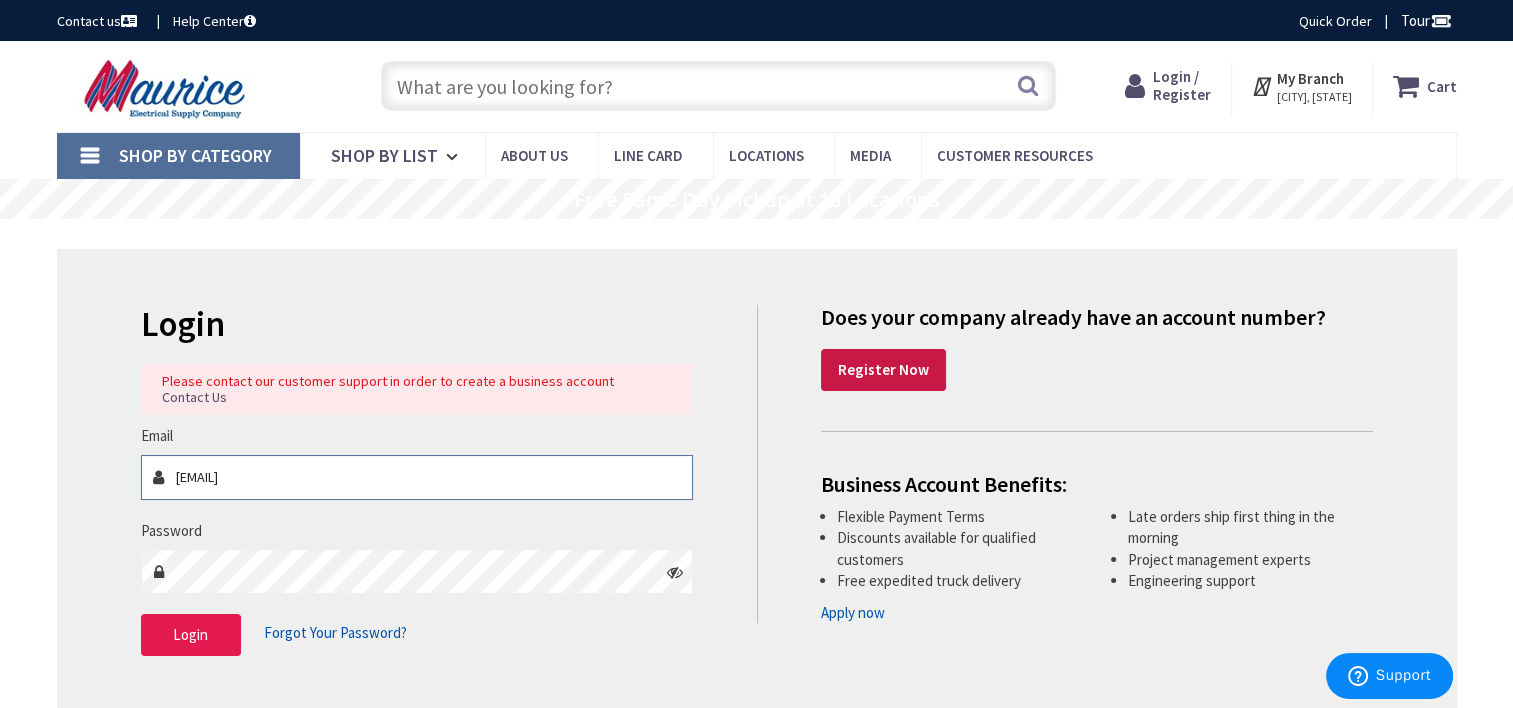 type on "deluxelectric@comcast.net" 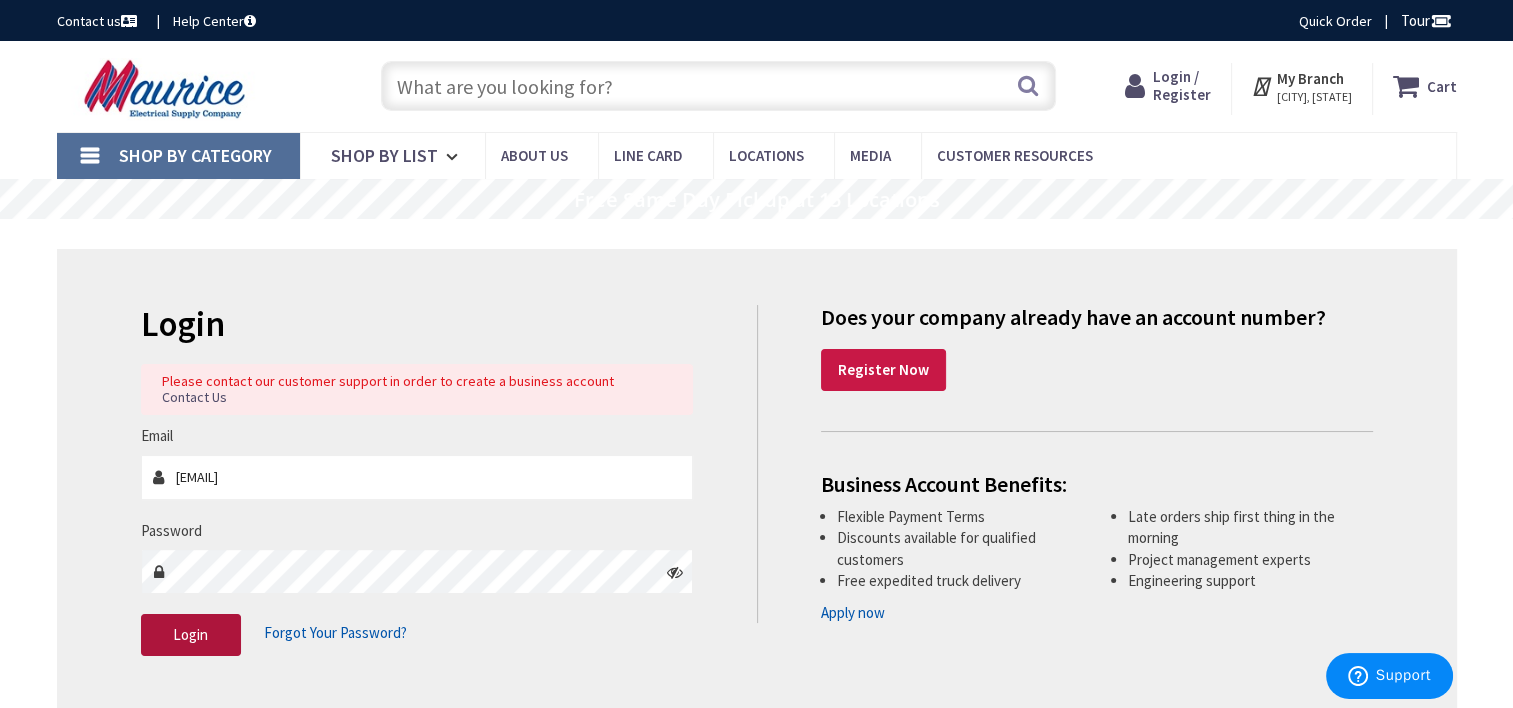 click on "Login" at bounding box center [190, 634] 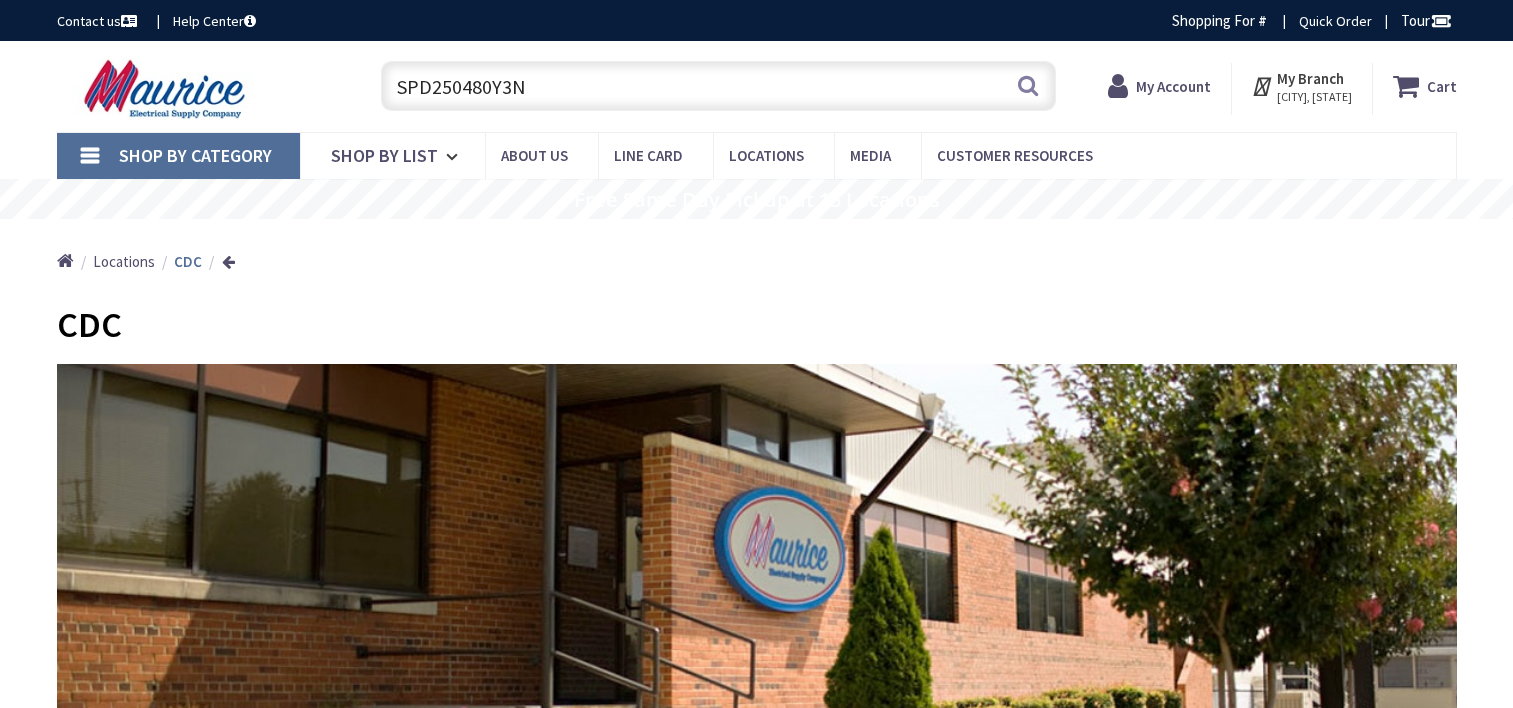 scroll, scrollTop: 0, scrollLeft: 0, axis: both 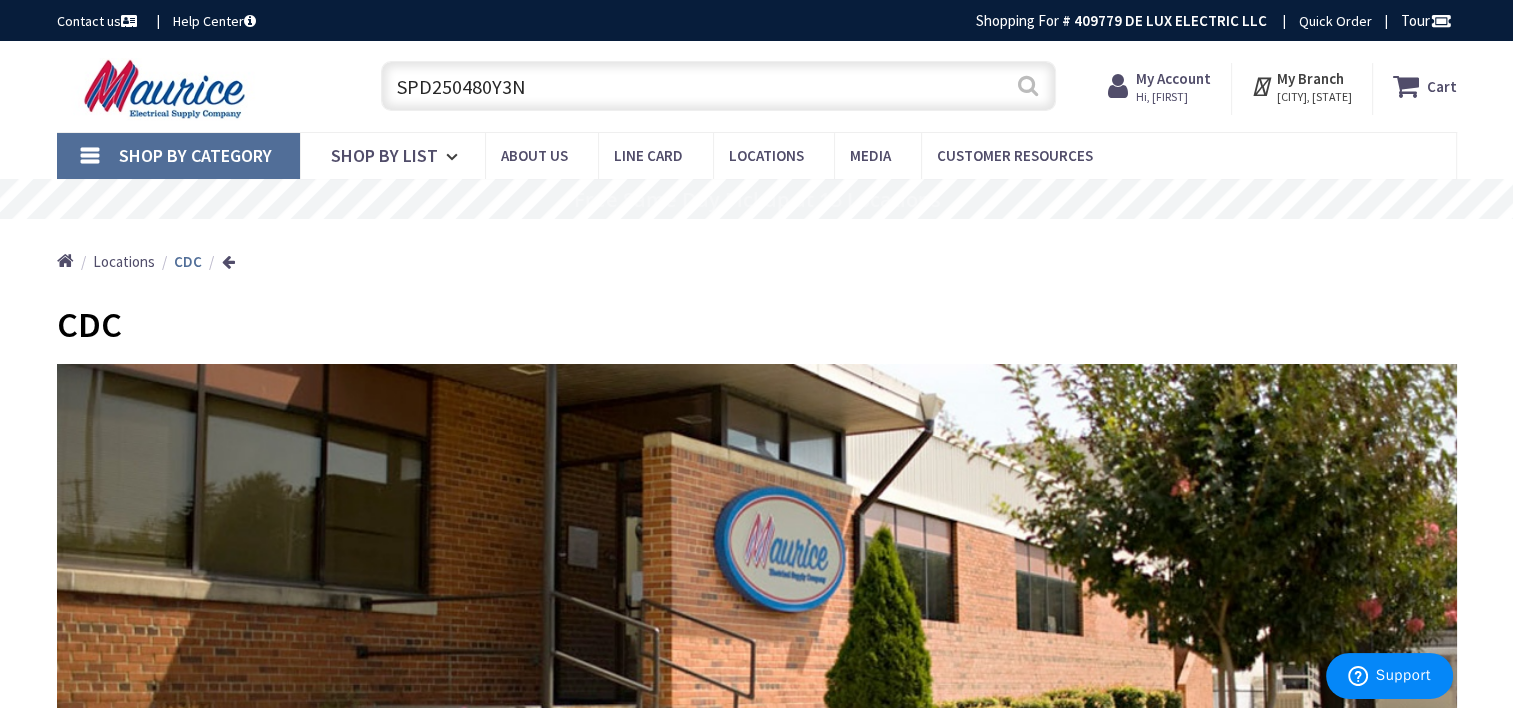 type on "SPD250480Y3N" 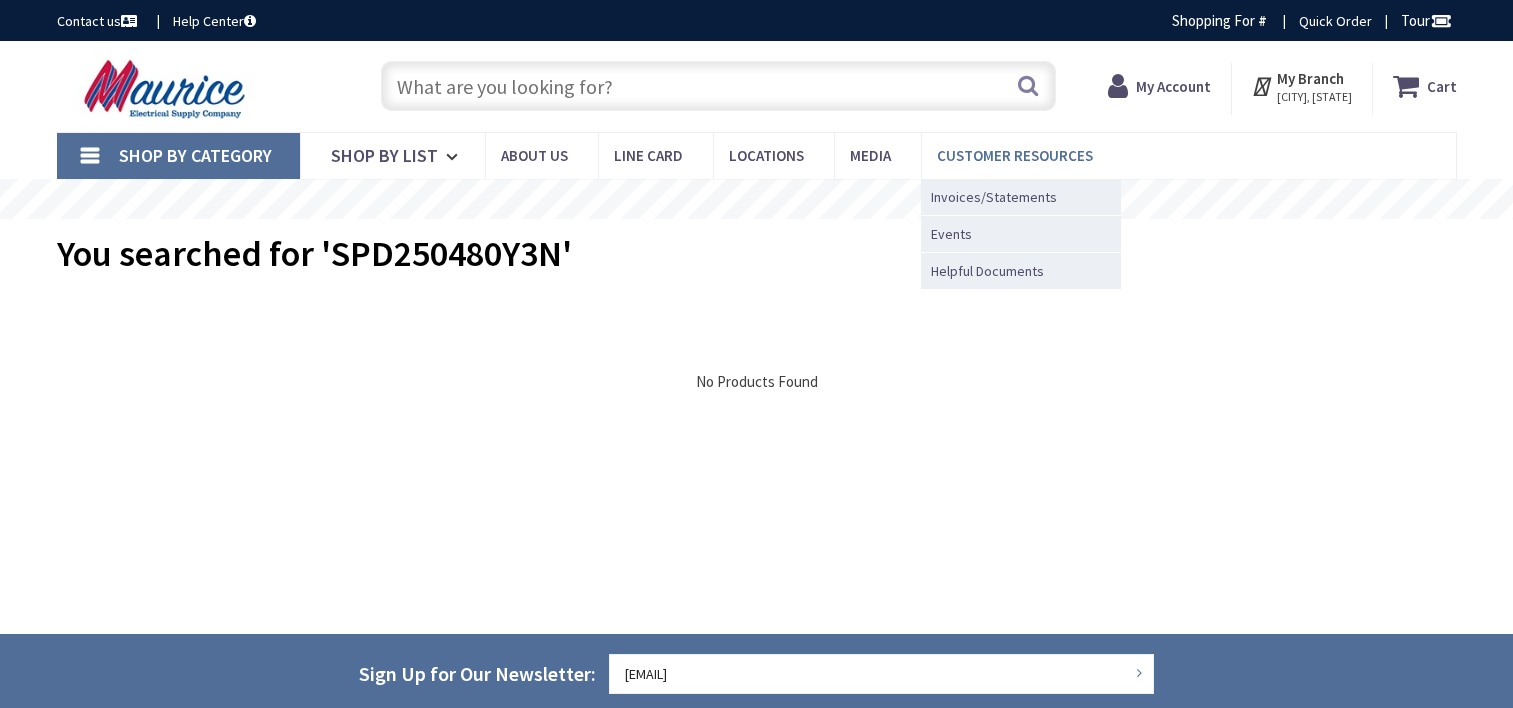 scroll, scrollTop: 0, scrollLeft: 0, axis: both 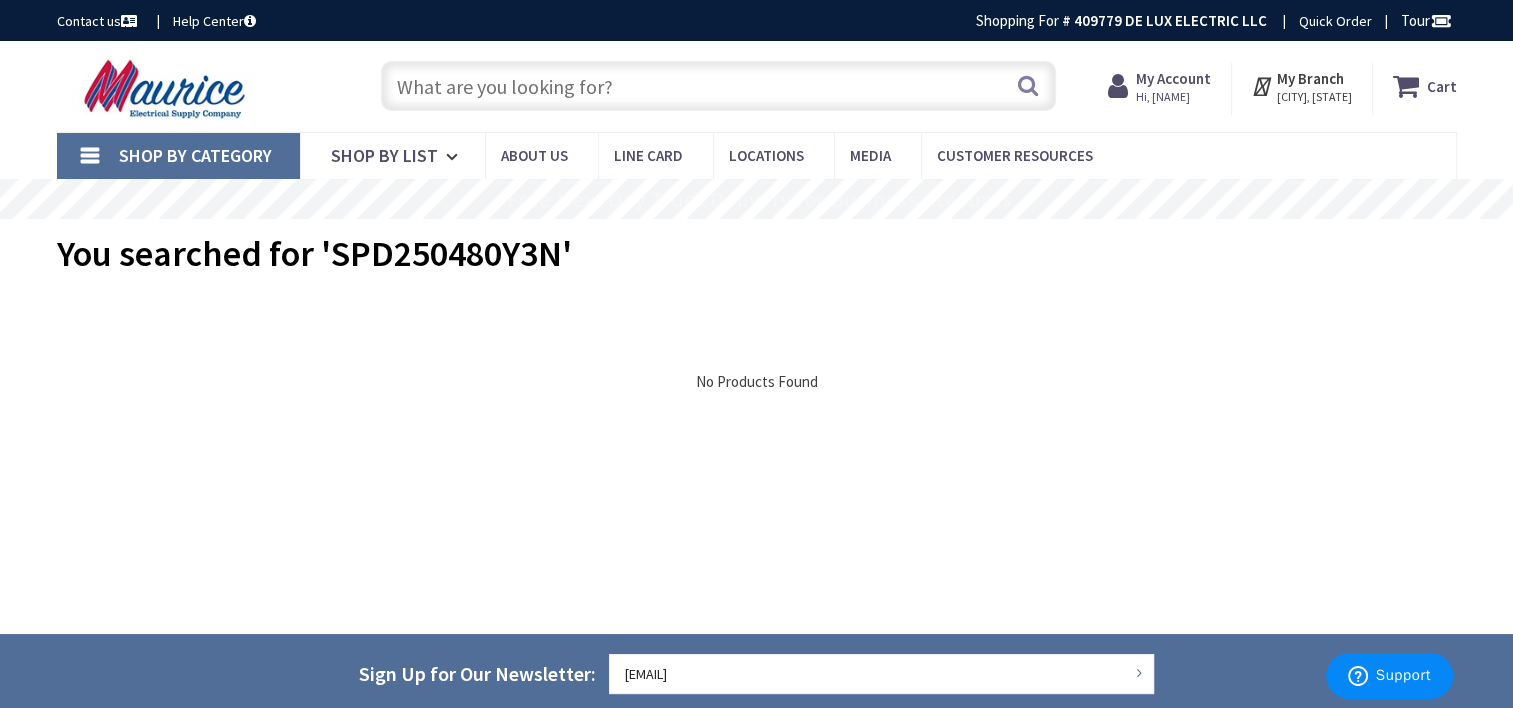 click on "FREDERICK, MD" at bounding box center [1314, 97] 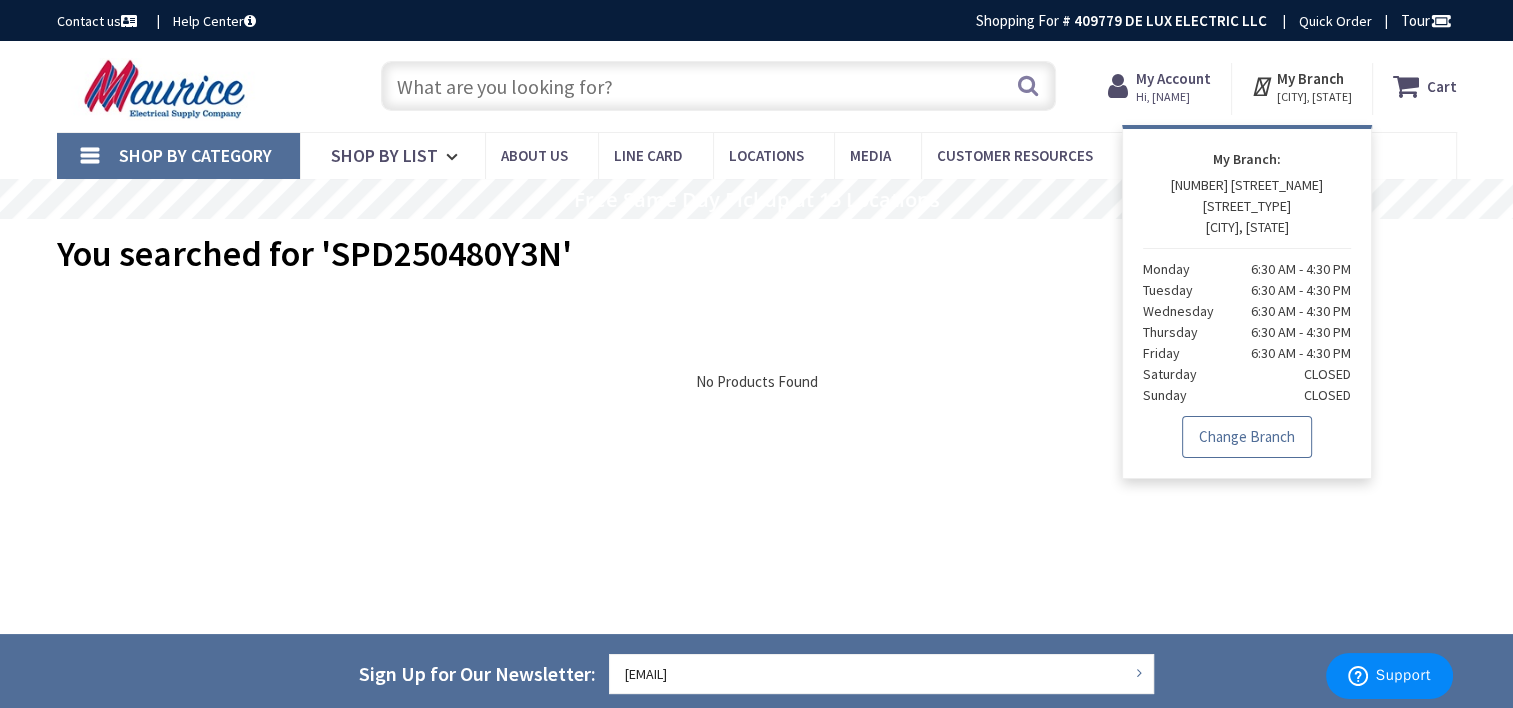 click on "Change Branch" at bounding box center [1247, 437] 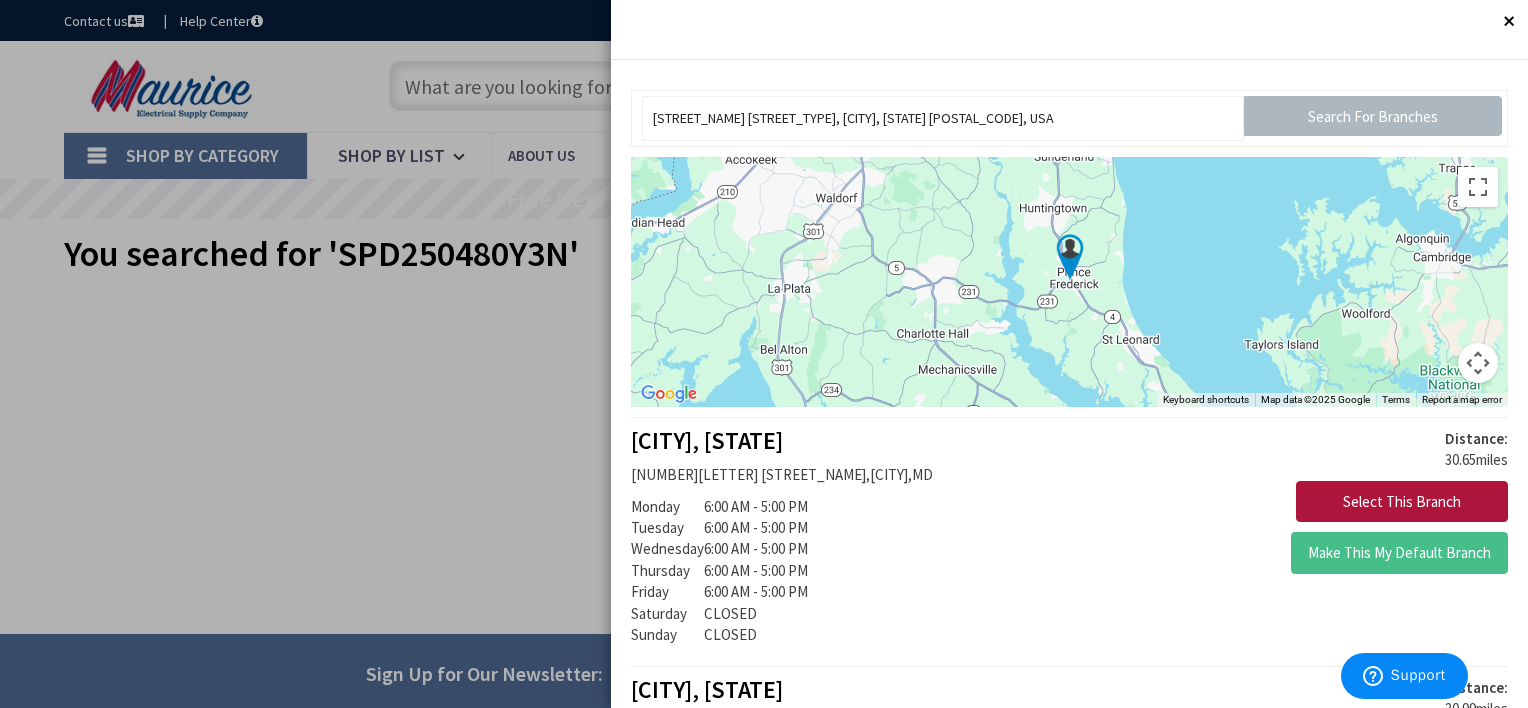 click on "Select This Branch" at bounding box center (1402, 502) 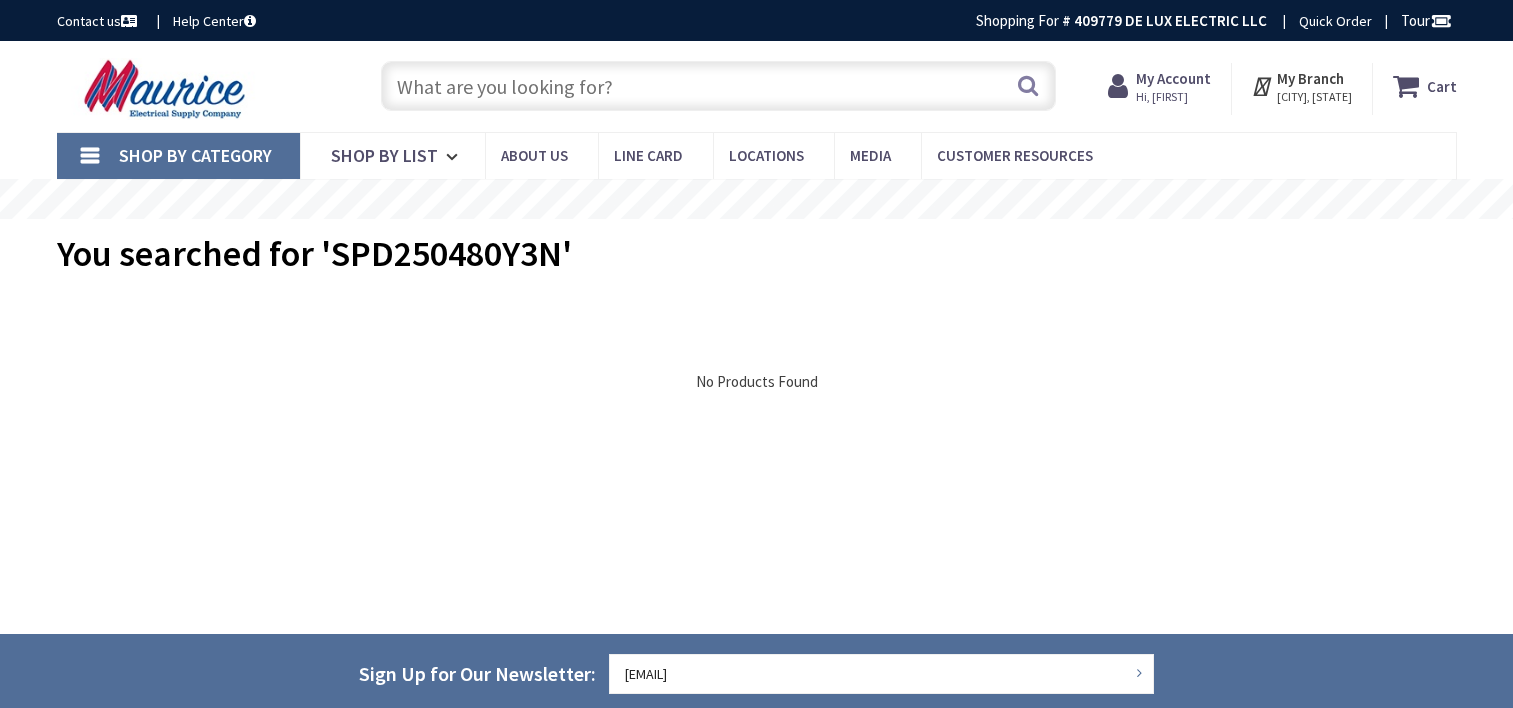 scroll, scrollTop: 0, scrollLeft: 0, axis: both 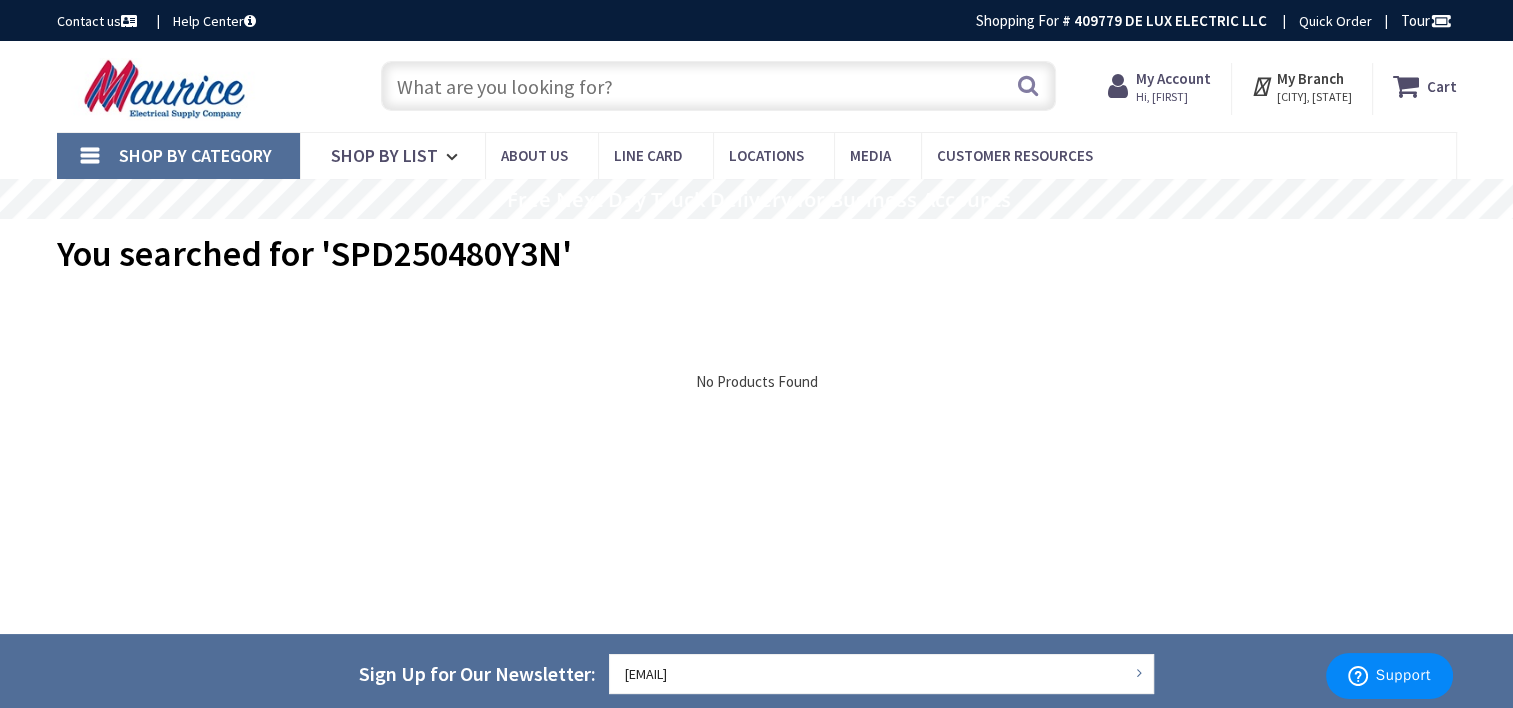 click on "My Account" at bounding box center (1173, 78) 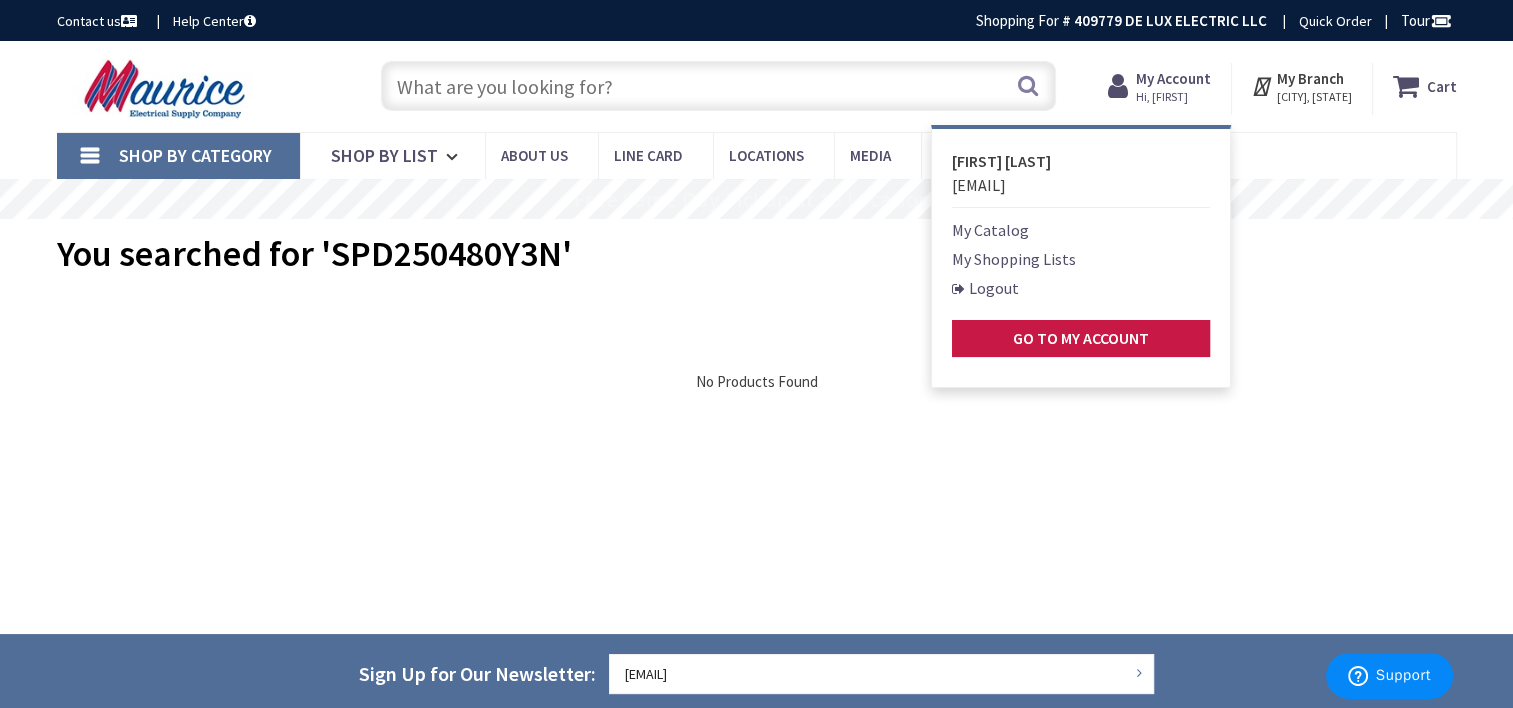 click on "Skip to Content
Toggle Nav
Search
Cart
My Cart
Close" at bounding box center (757, 86) 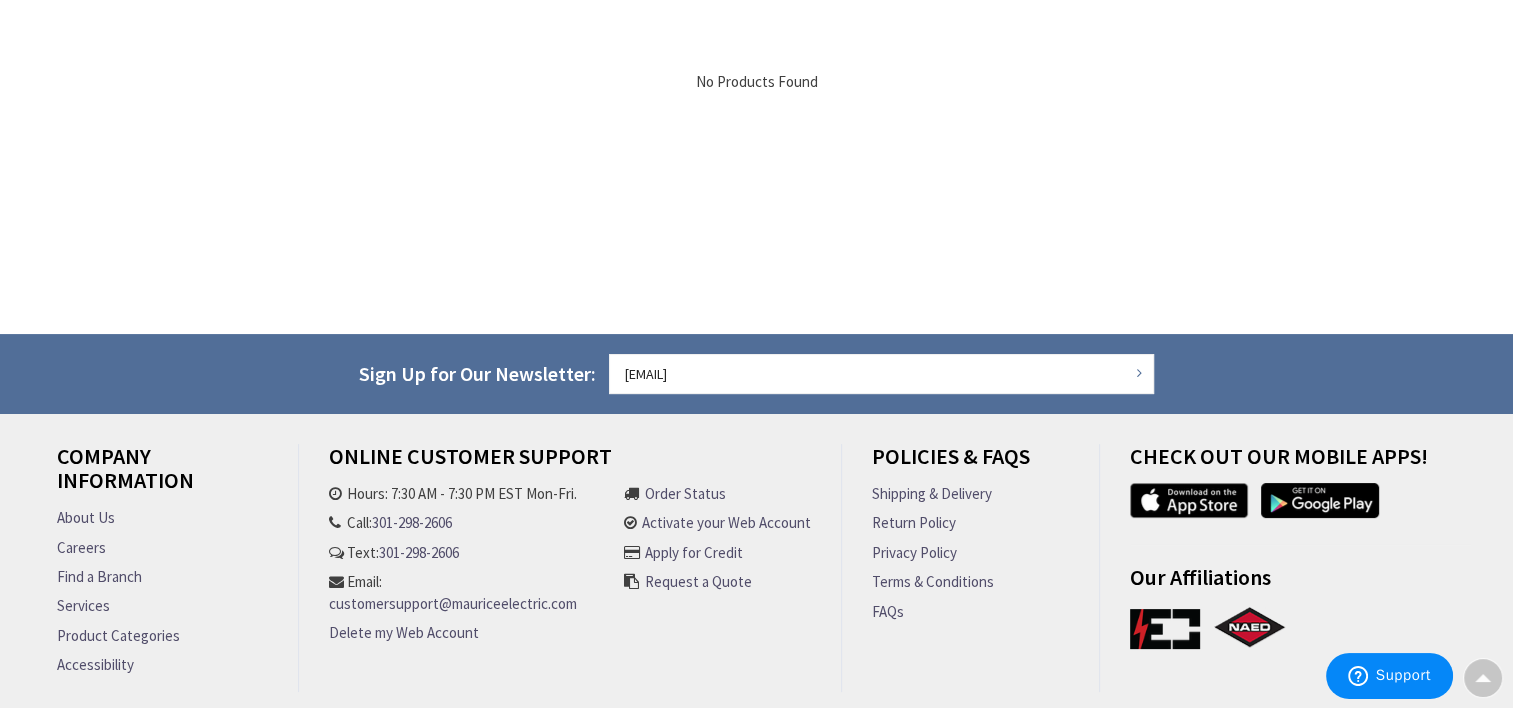 scroll, scrollTop: 394, scrollLeft: 0, axis: vertical 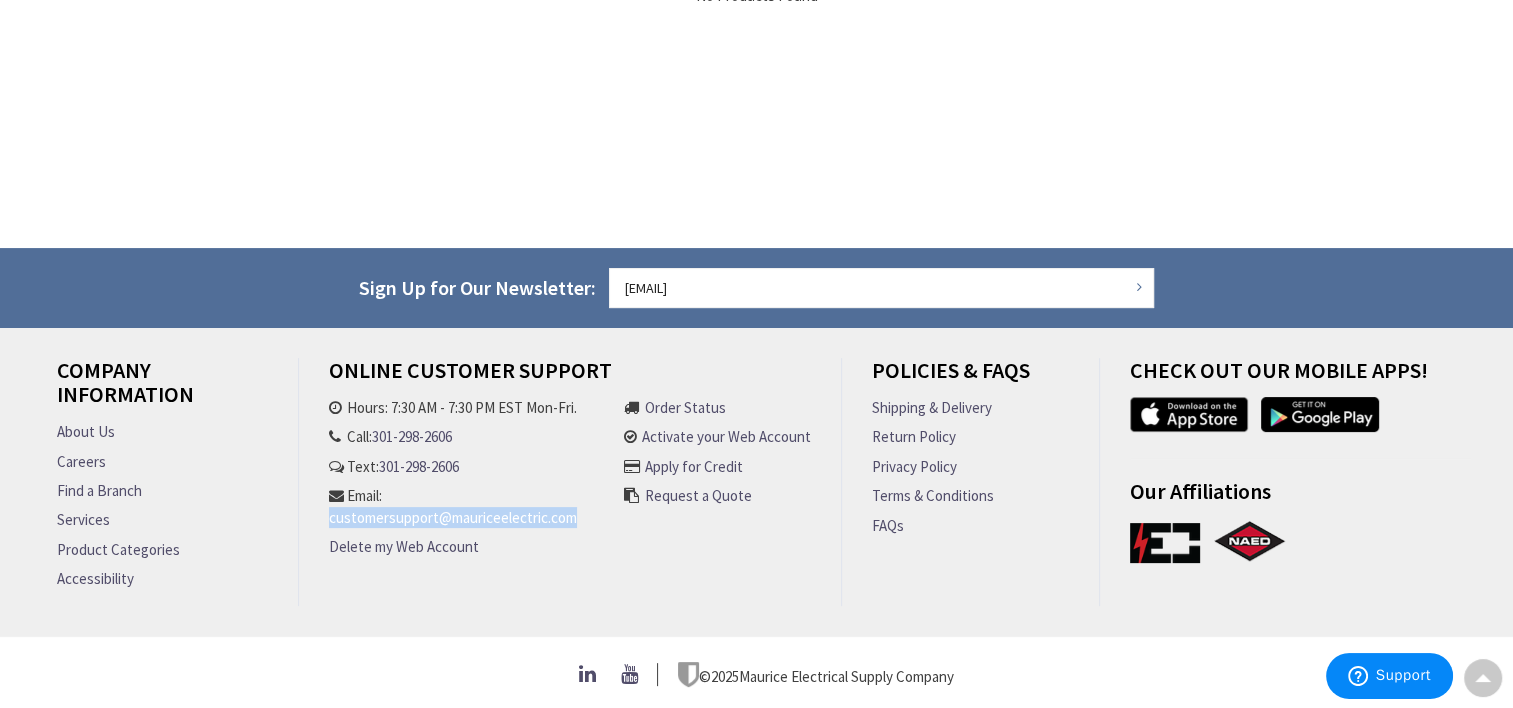 drag, startPoint x: 303, startPoint y: 507, endPoint x: 581, endPoint y: 519, distance: 278.25888 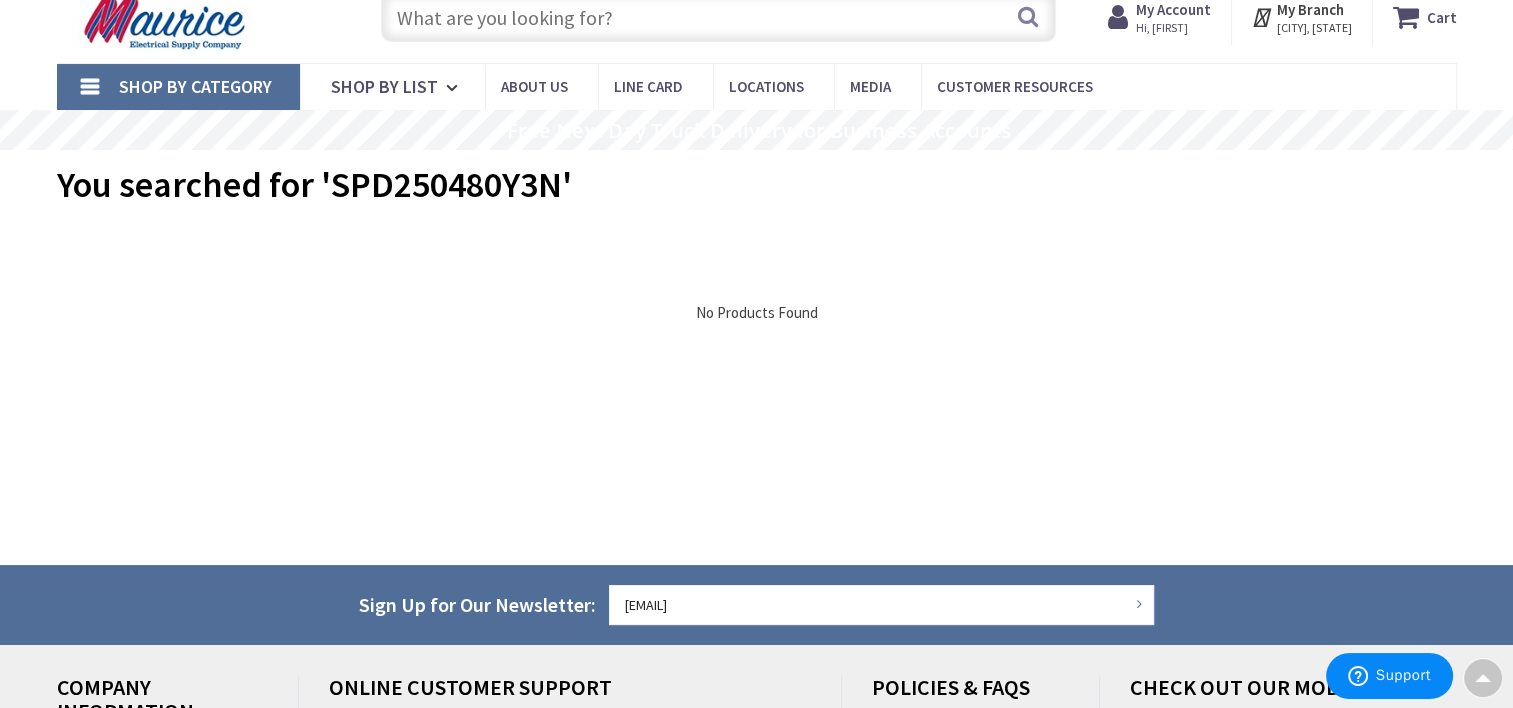 scroll, scrollTop: 0, scrollLeft: 0, axis: both 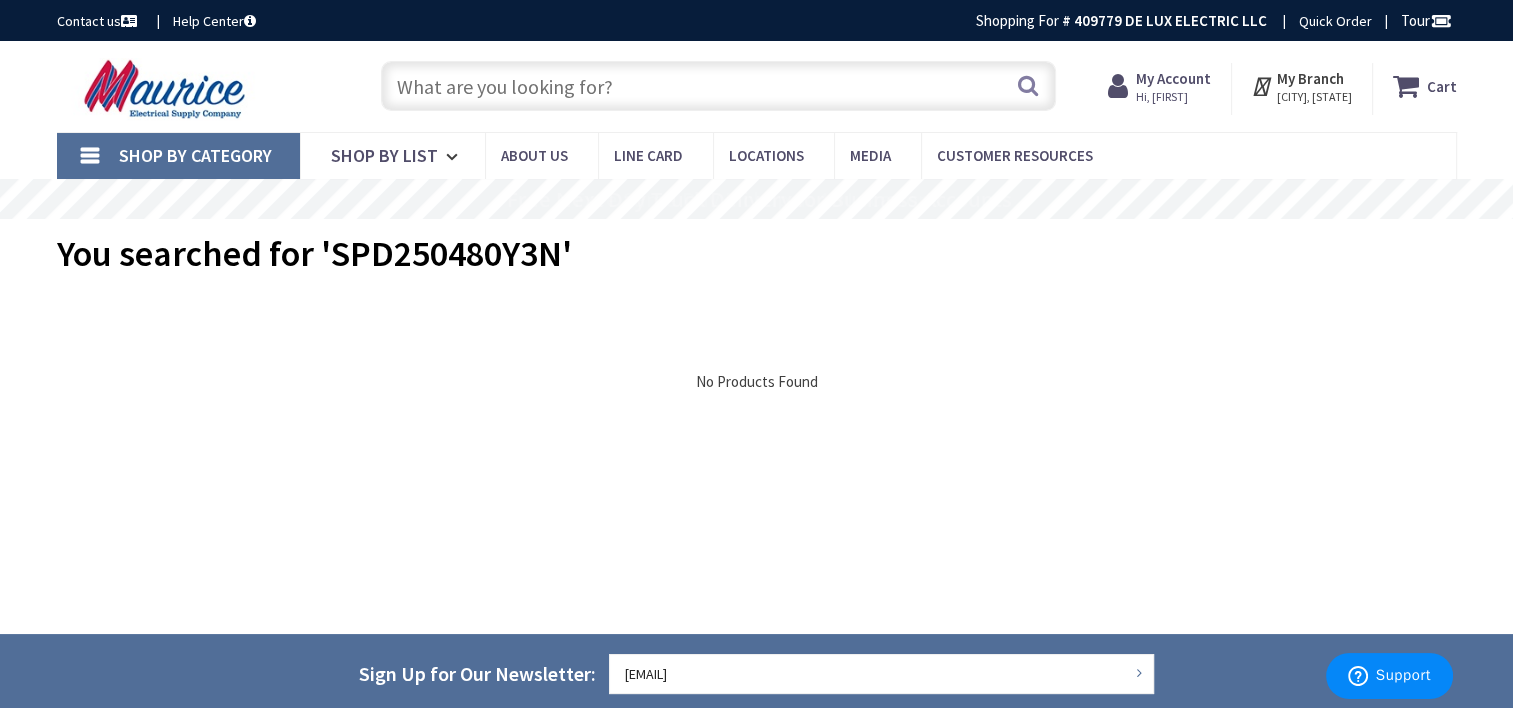 click on "Hi, Doug" at bounding box center [1173, 97] 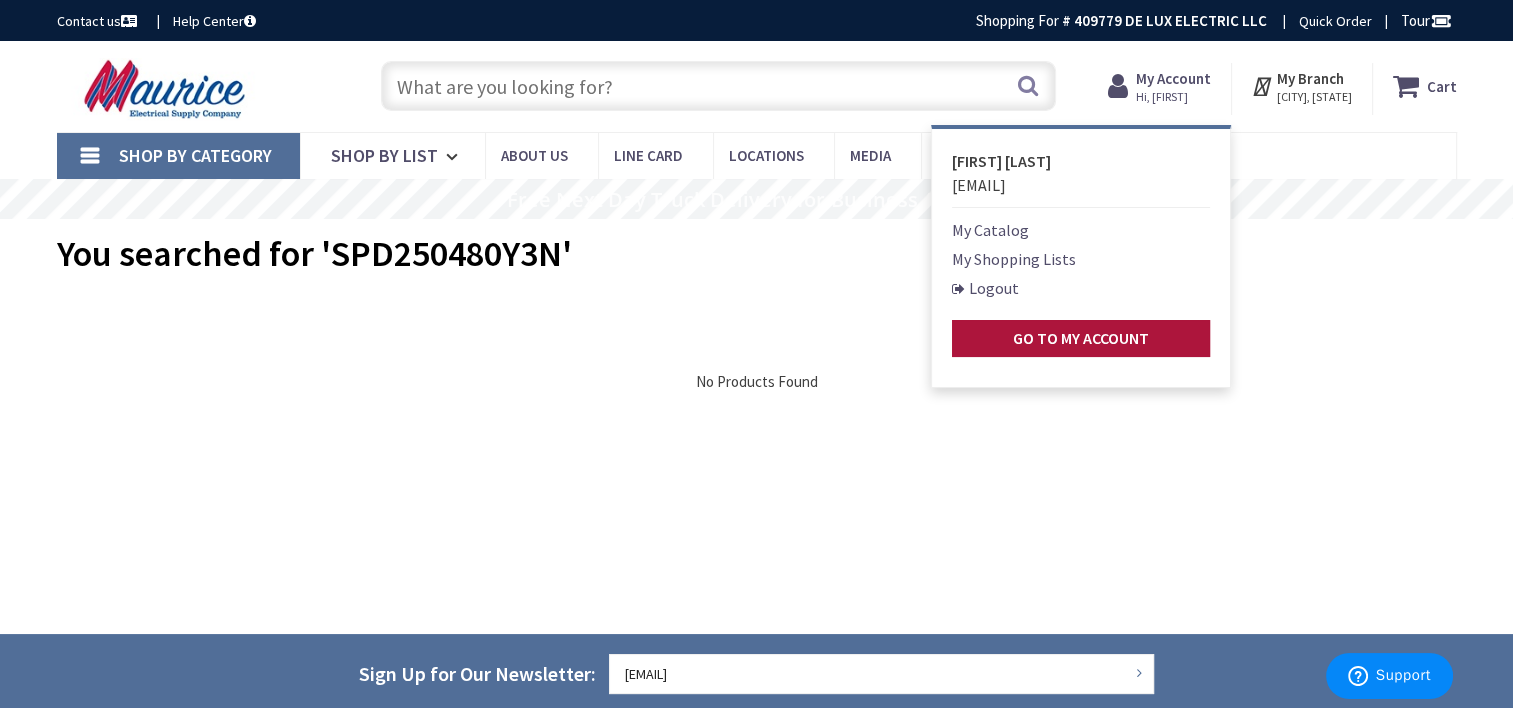 click on "Go to My Account" at bounding box center (1081, 338) 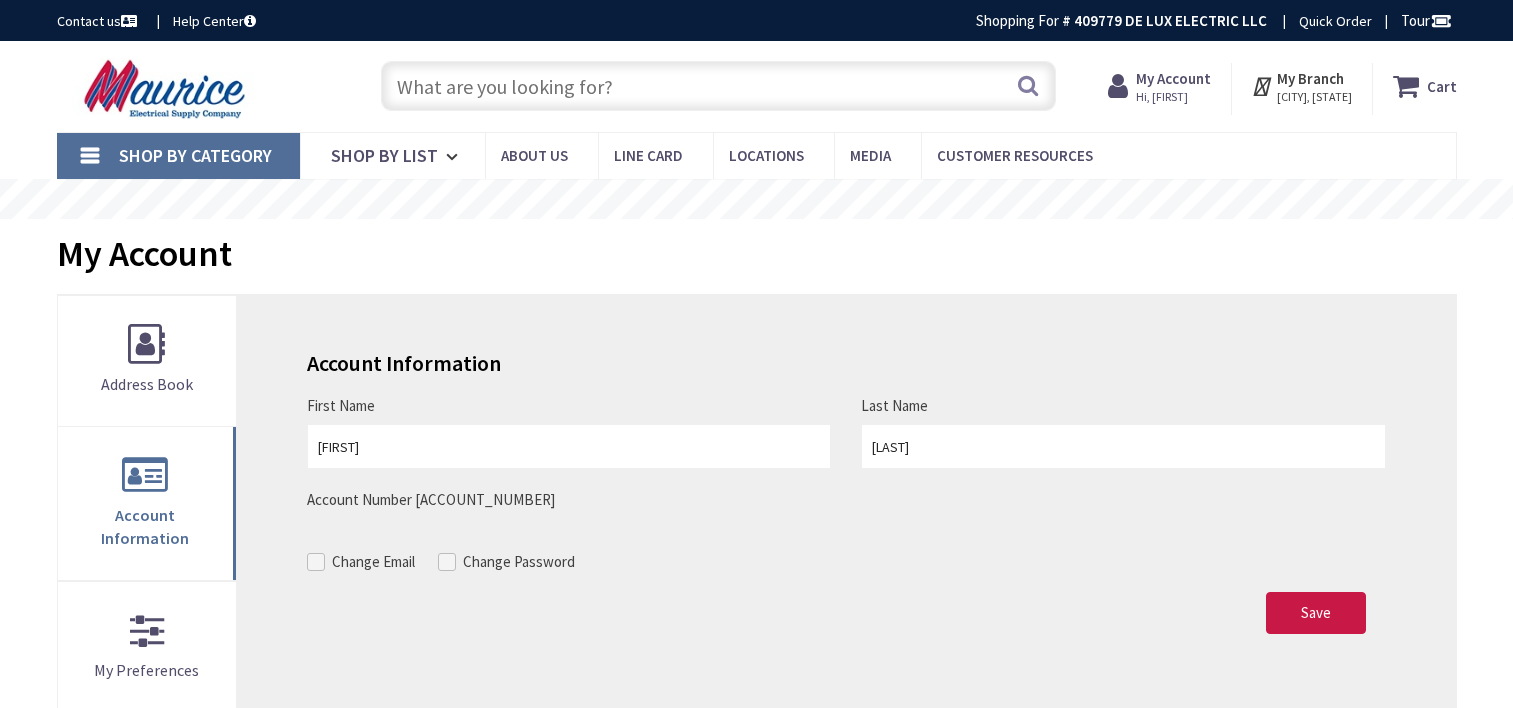scroll, scrollTop: 0, scrollLeft: 0, axis: both 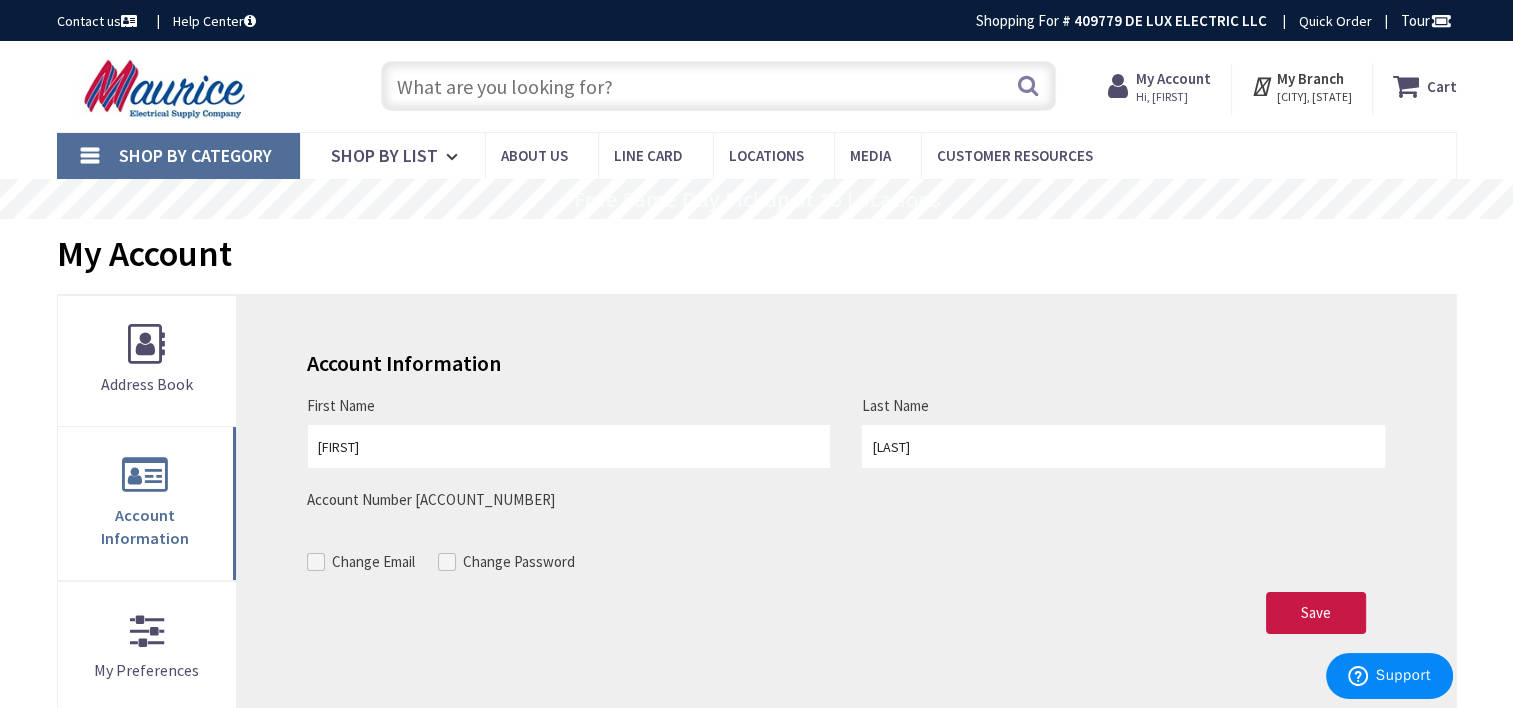 click on "Account Information
First Name
Doug
Last Name
Hughes
Account Number 409779
Change Email
Change Password
Change Email and Password
Email
deluxelectric@comcast.net
Current Password" at bounding box center (846, 700) 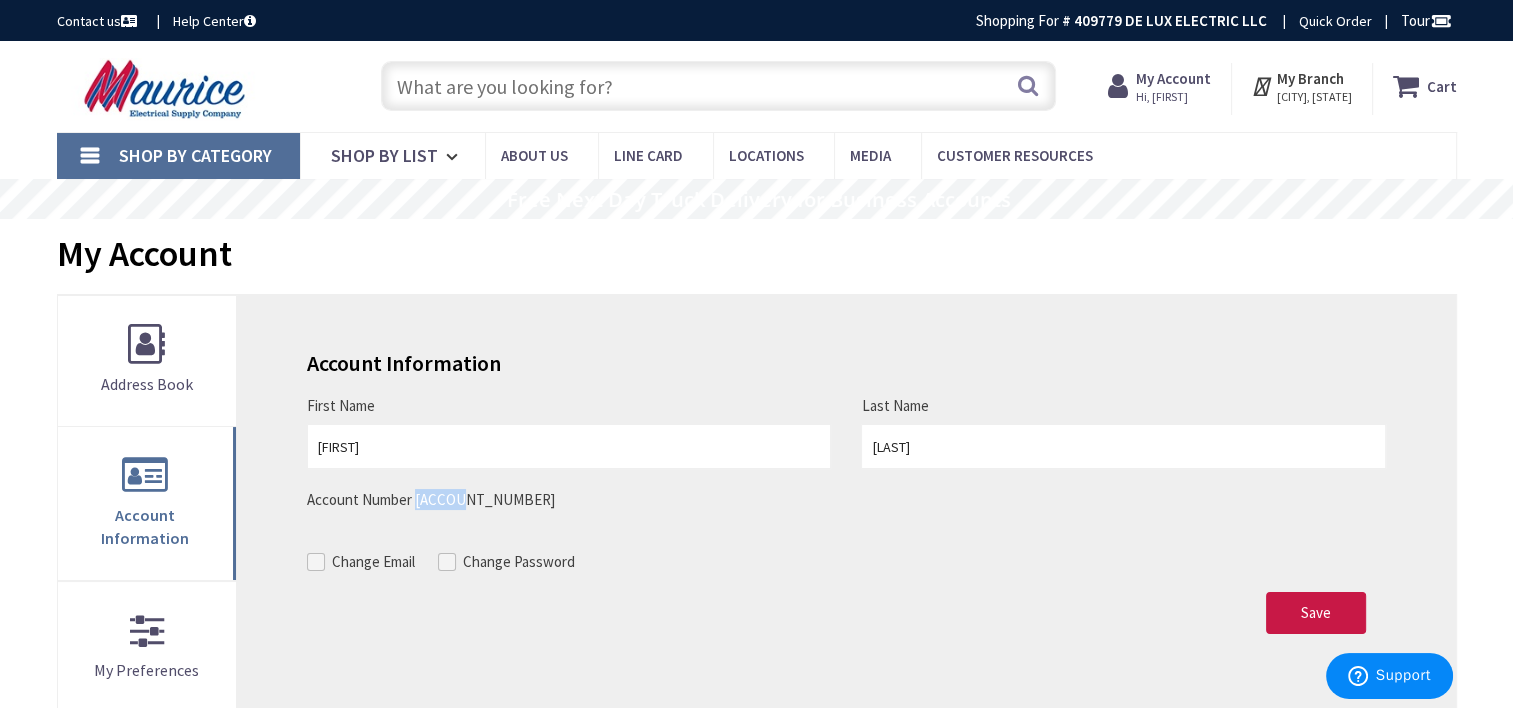 drag, startPoint x: 414, startPoint y: 496, endPoint x: 470, endPoint y: 498, distance: 56.0357 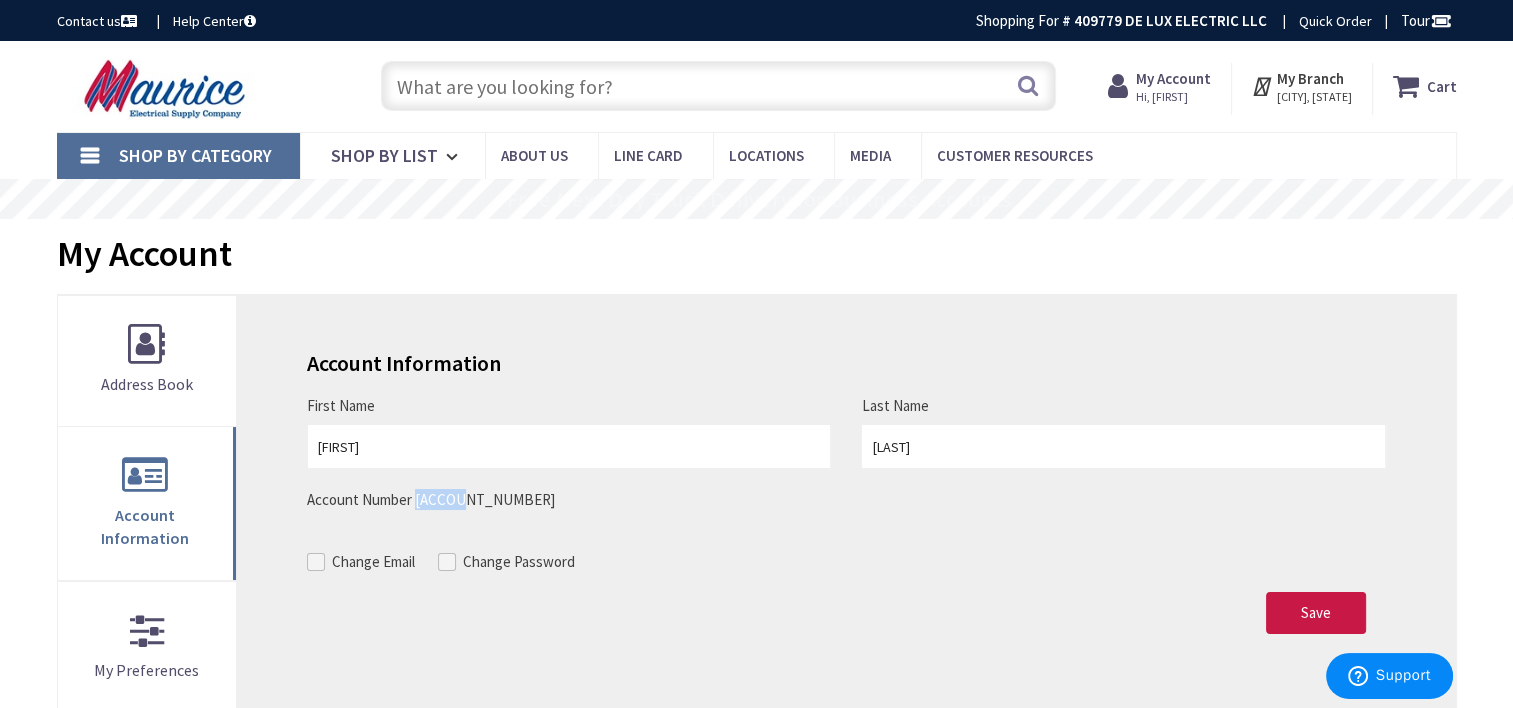 drag, startPoint x: 470, startPoint y: 498, endPoint x: 451, endPoint y: 498, distance: 19 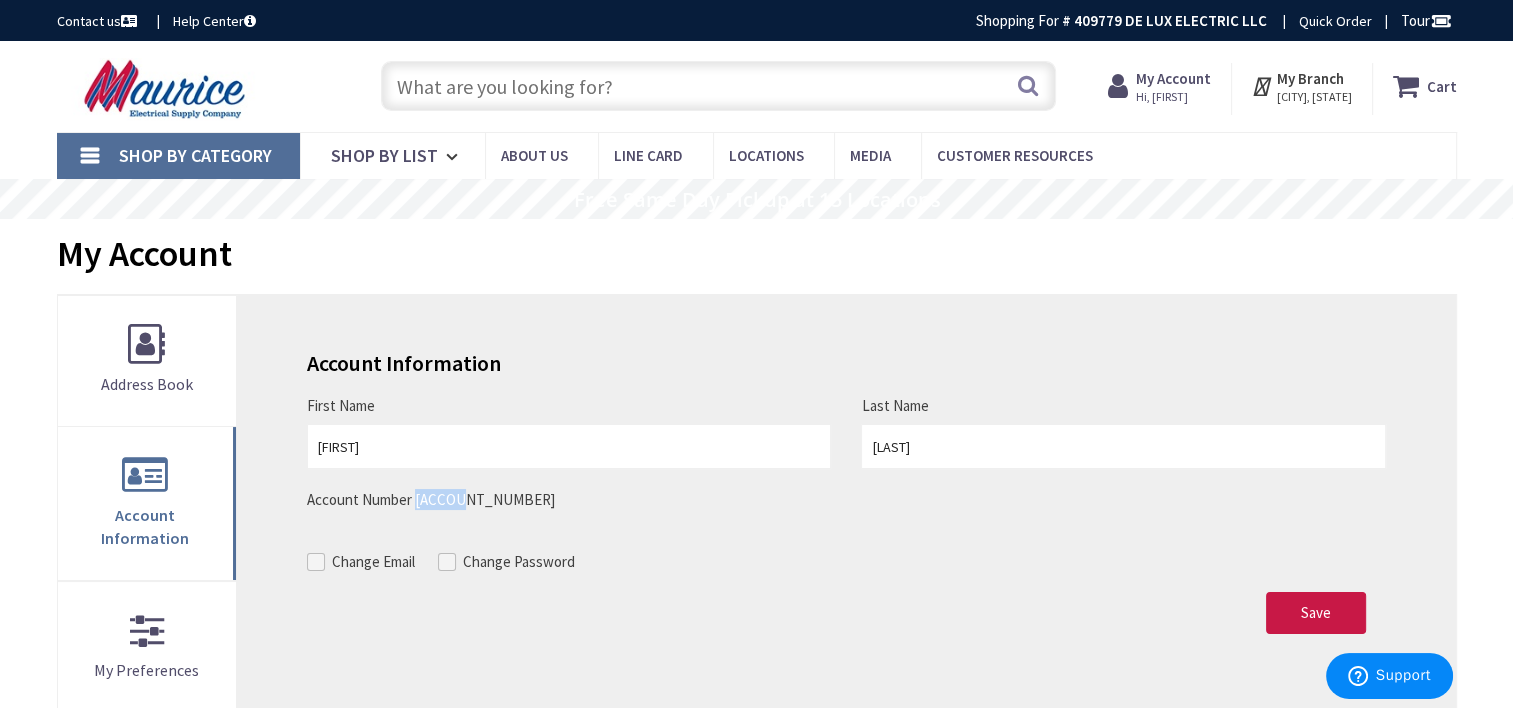 copy on "409779" 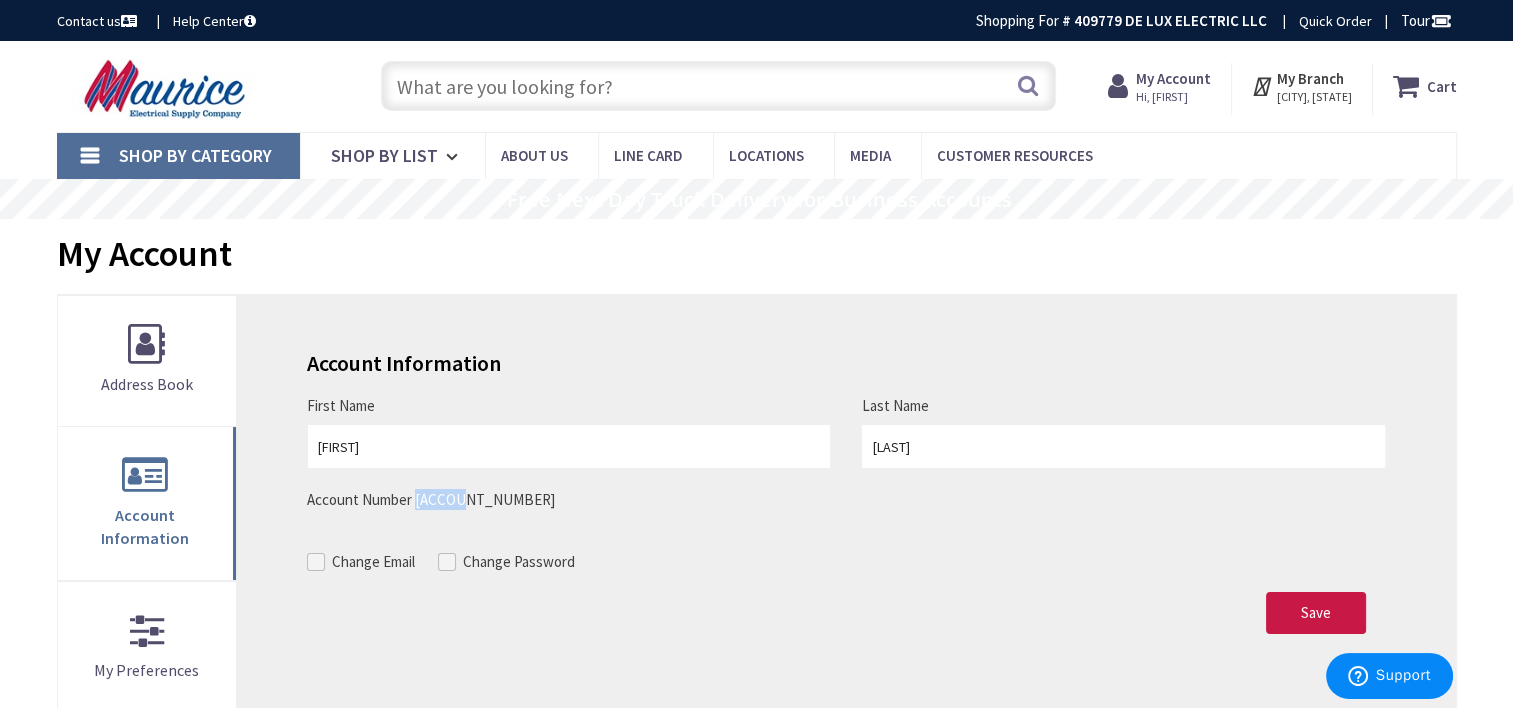 scroll, scrollTop: 0, scrollLeft: 0, axis: both 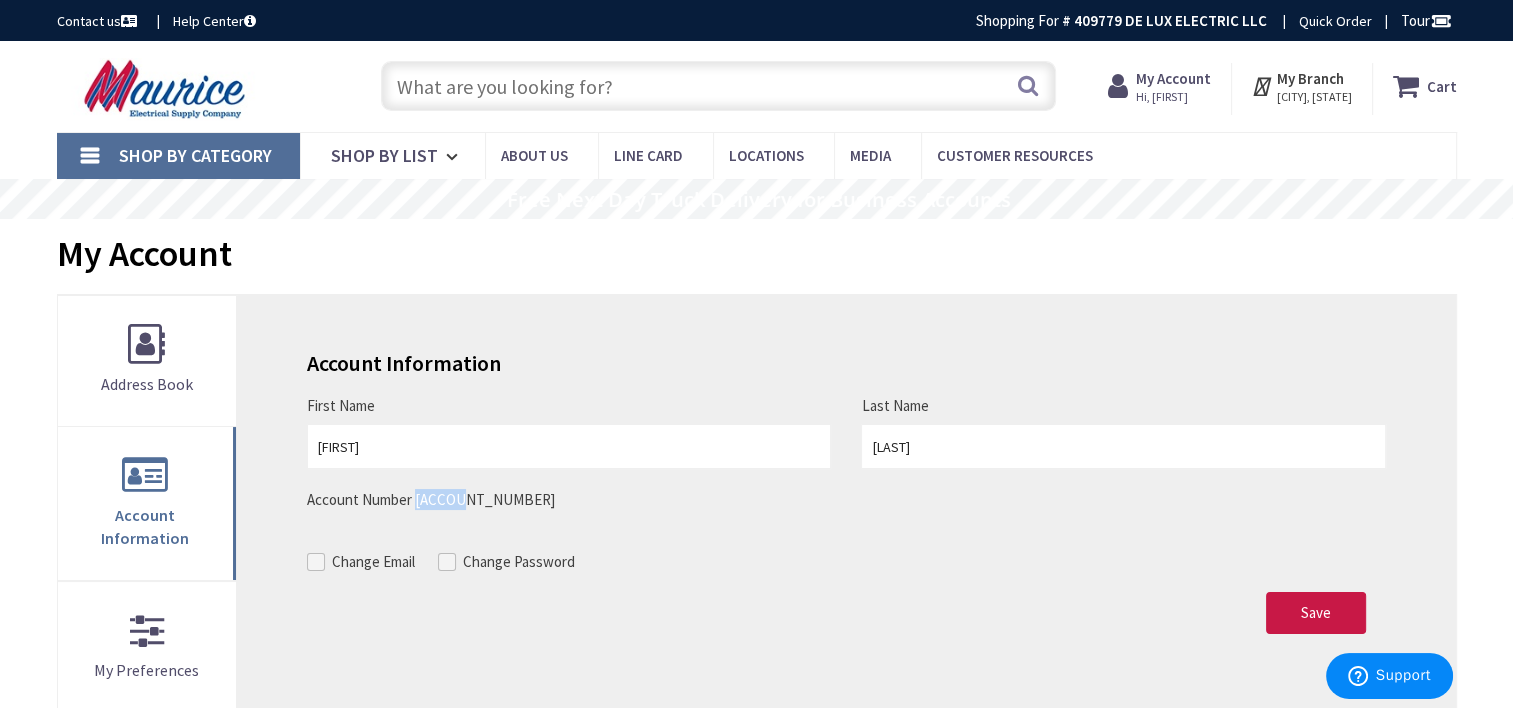 click on "Hi, Doug" at bounding box center (1173, 97) 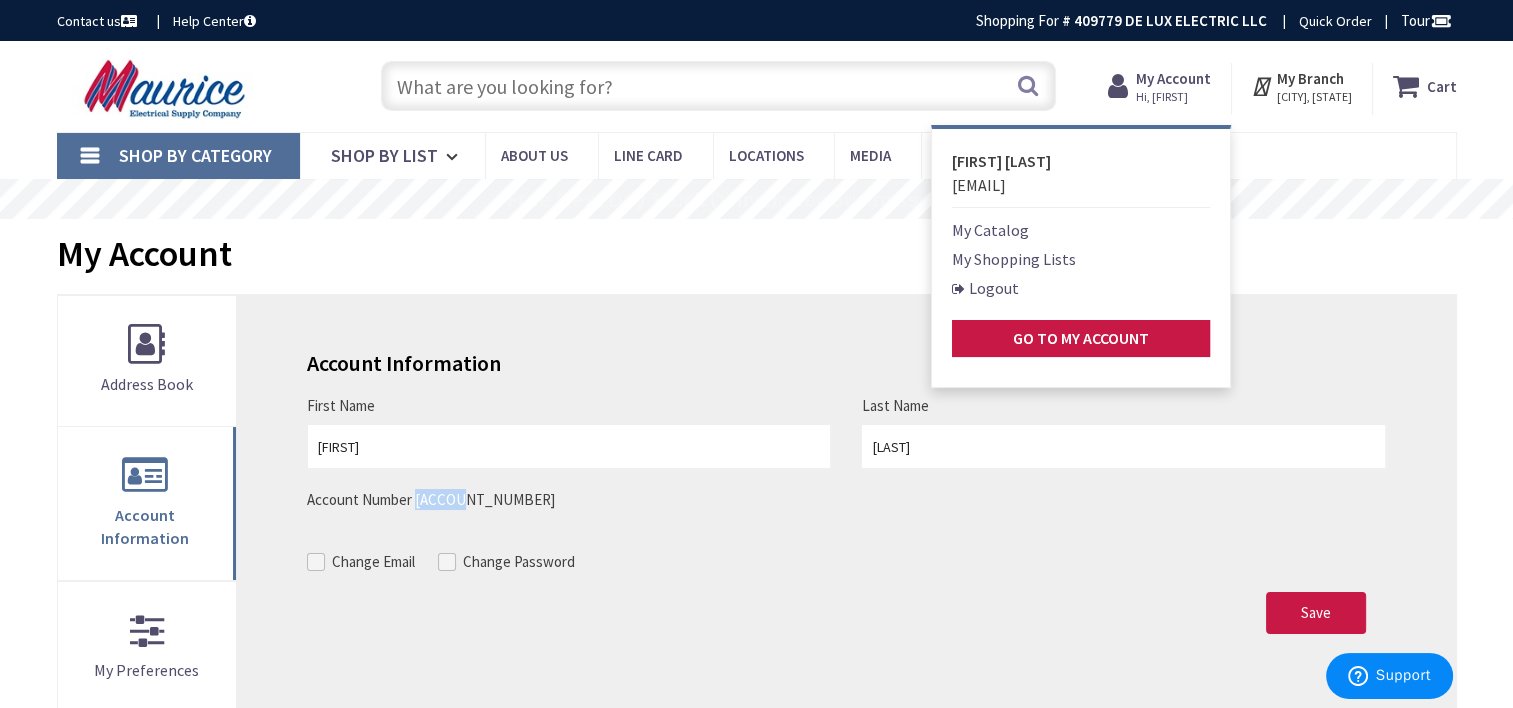 click on "Logout" at bounding box center (985, 288) 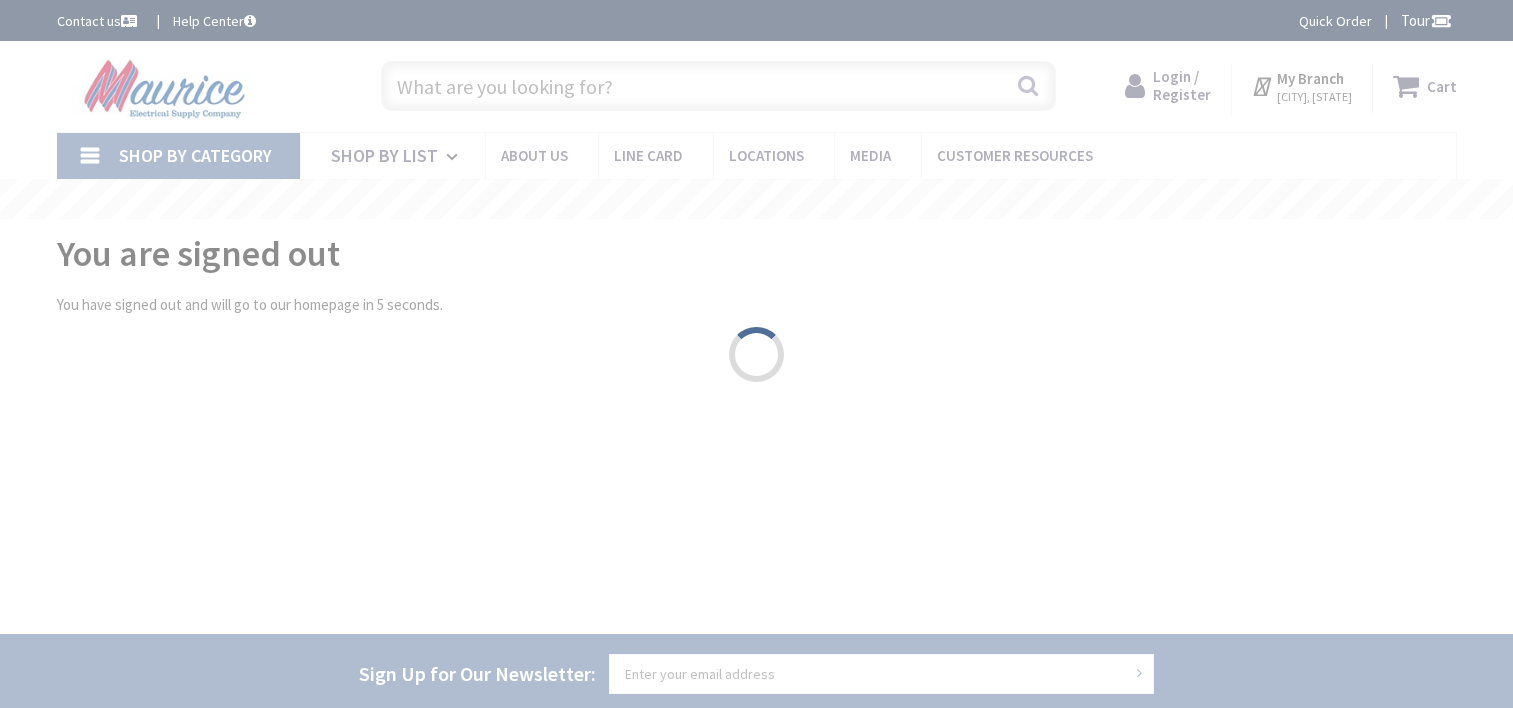 scroll, scrollTop: 0, scrollLeft: 0, axis: both 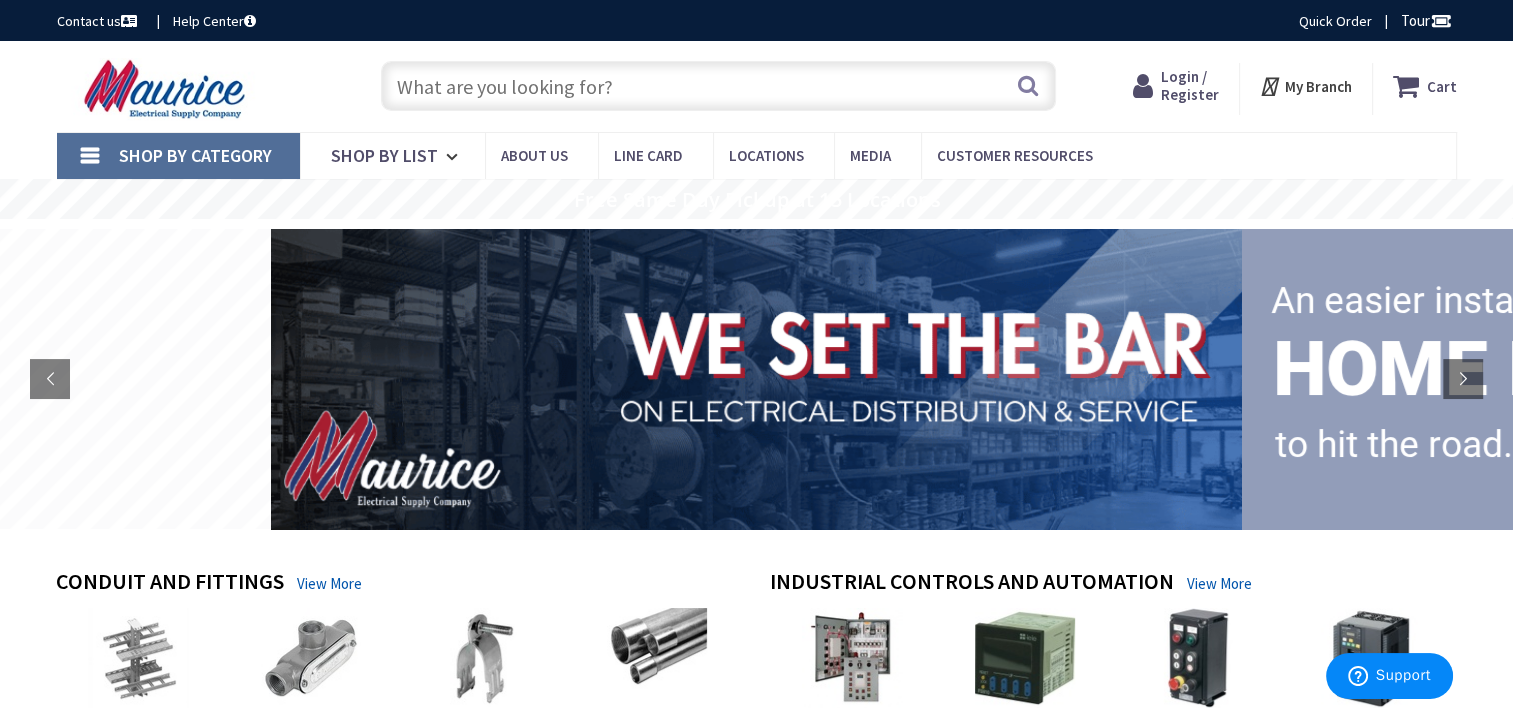 click at bounding box center (718, 86) 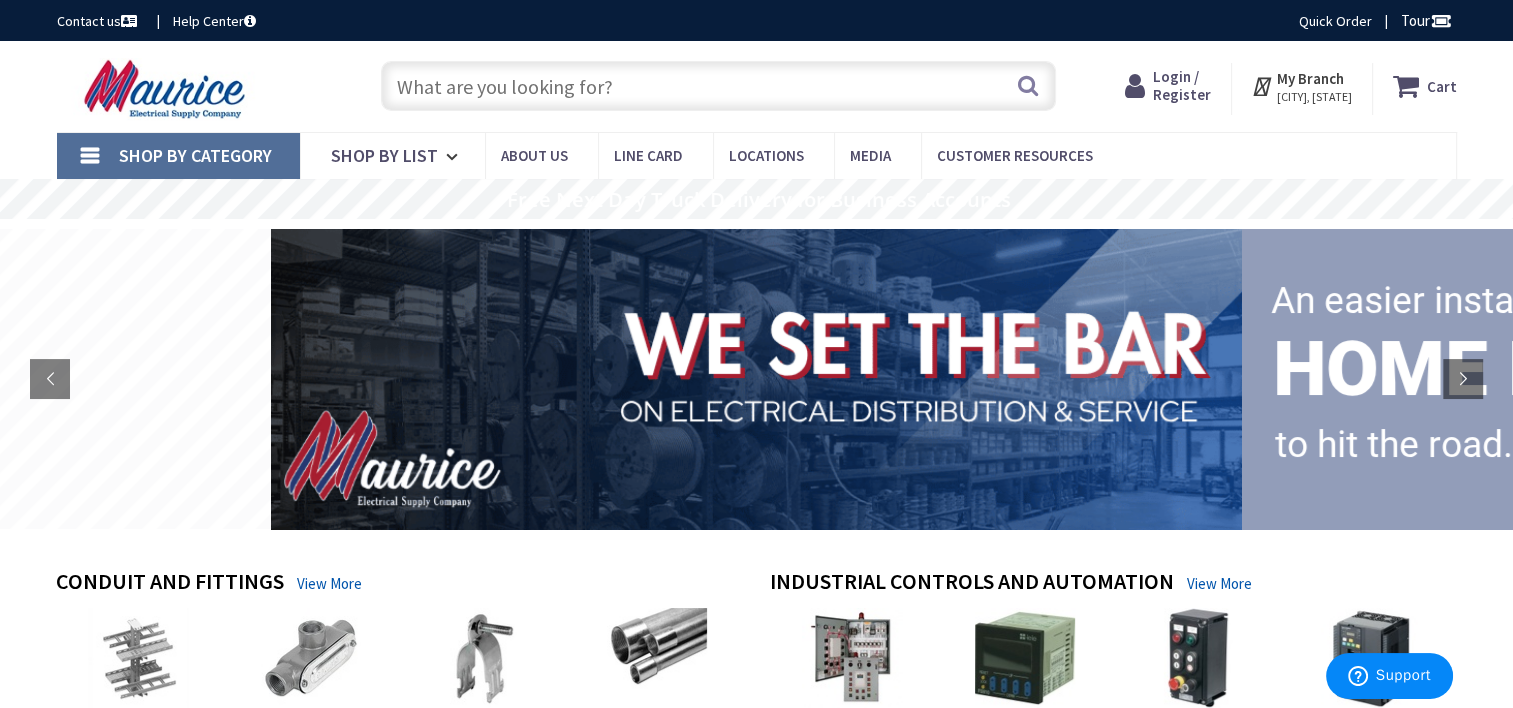 paste on "SPD250480Y3N" 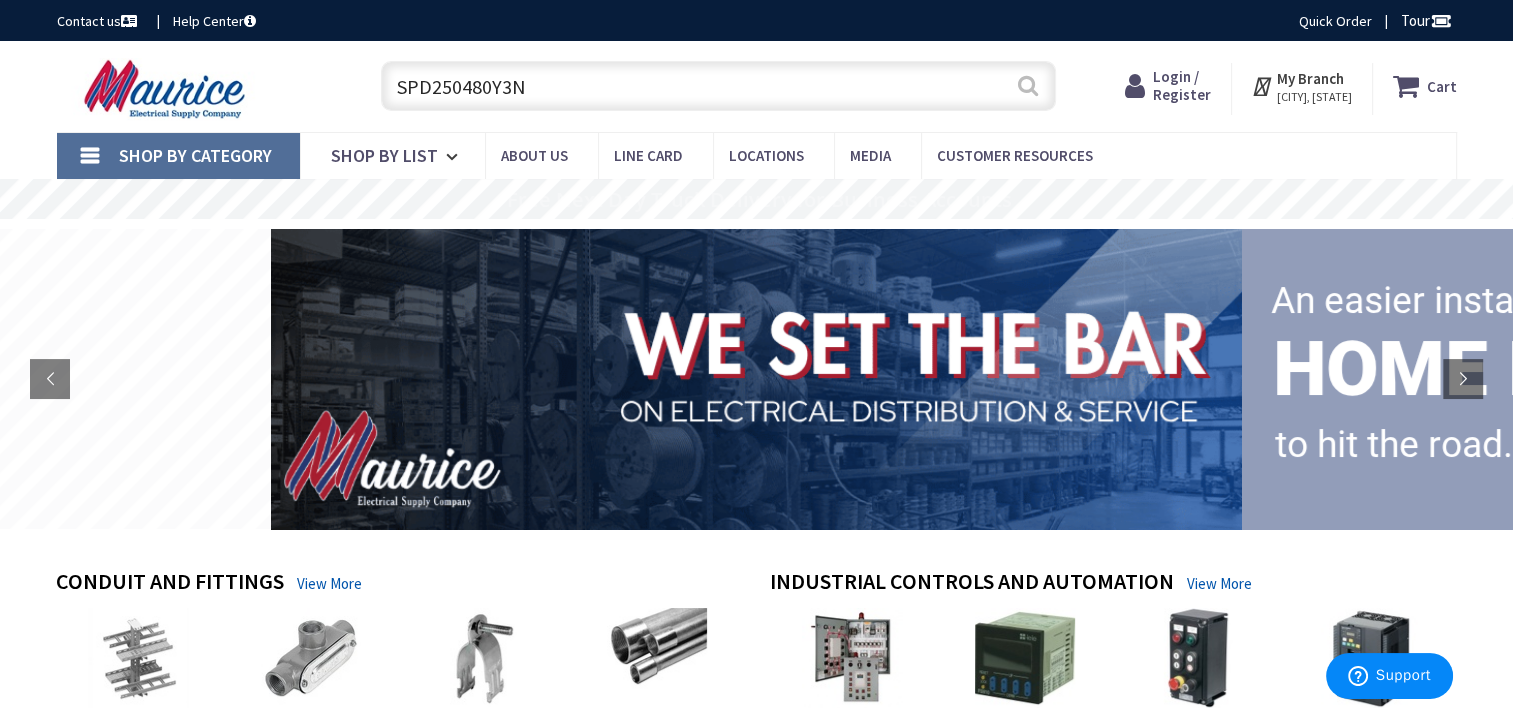 type on "SPD250480Y3N" 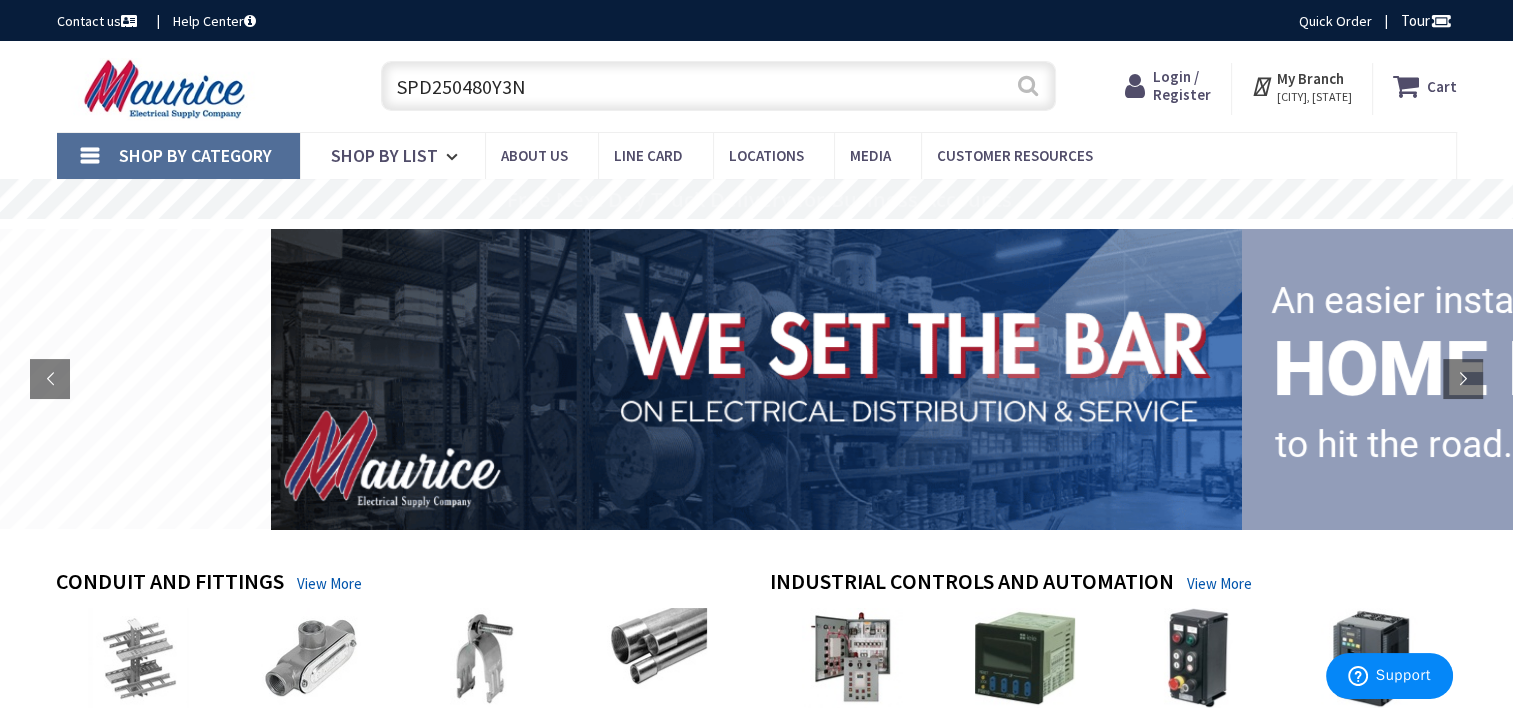 click on "Search" at bounding box center (1028, 85) 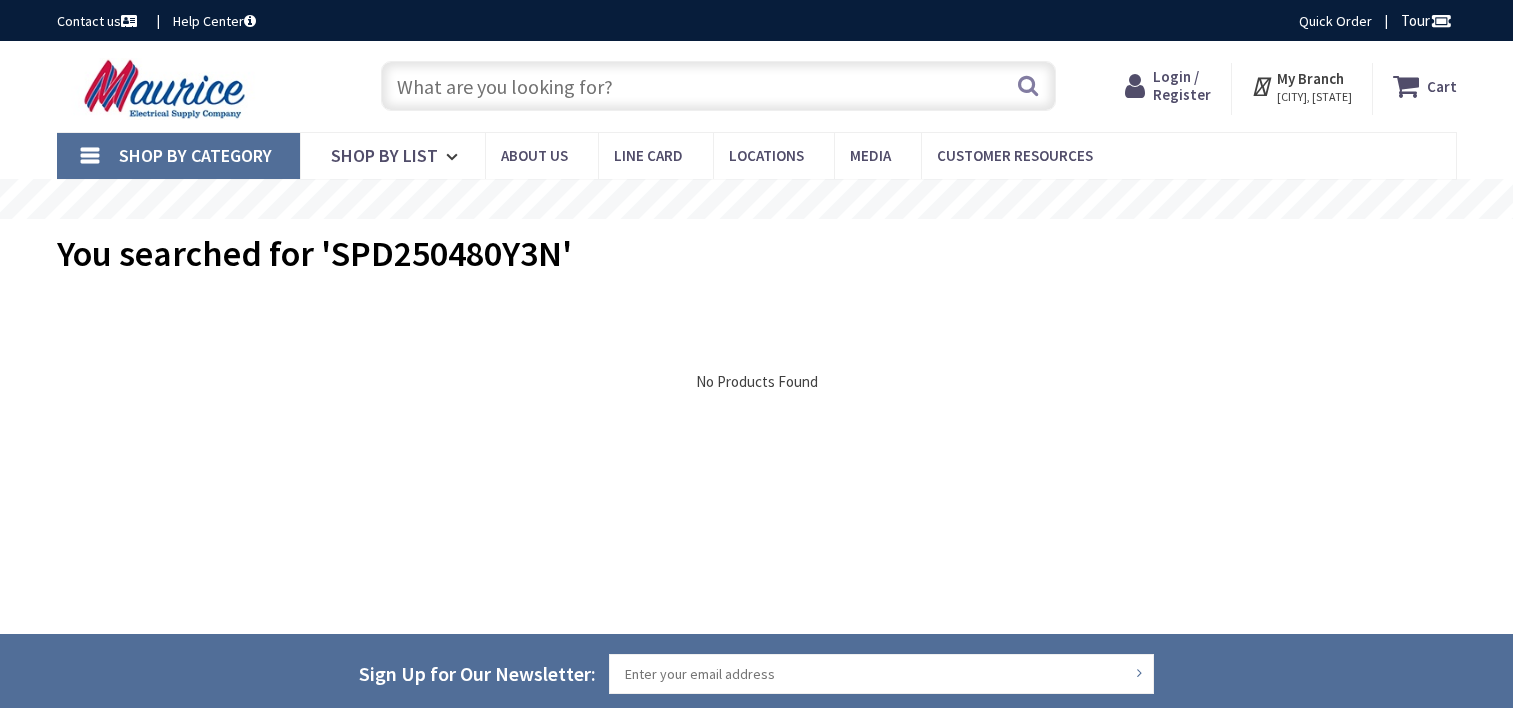scroll, scrollTop: 0, scrollLeft: 0, axis: both 